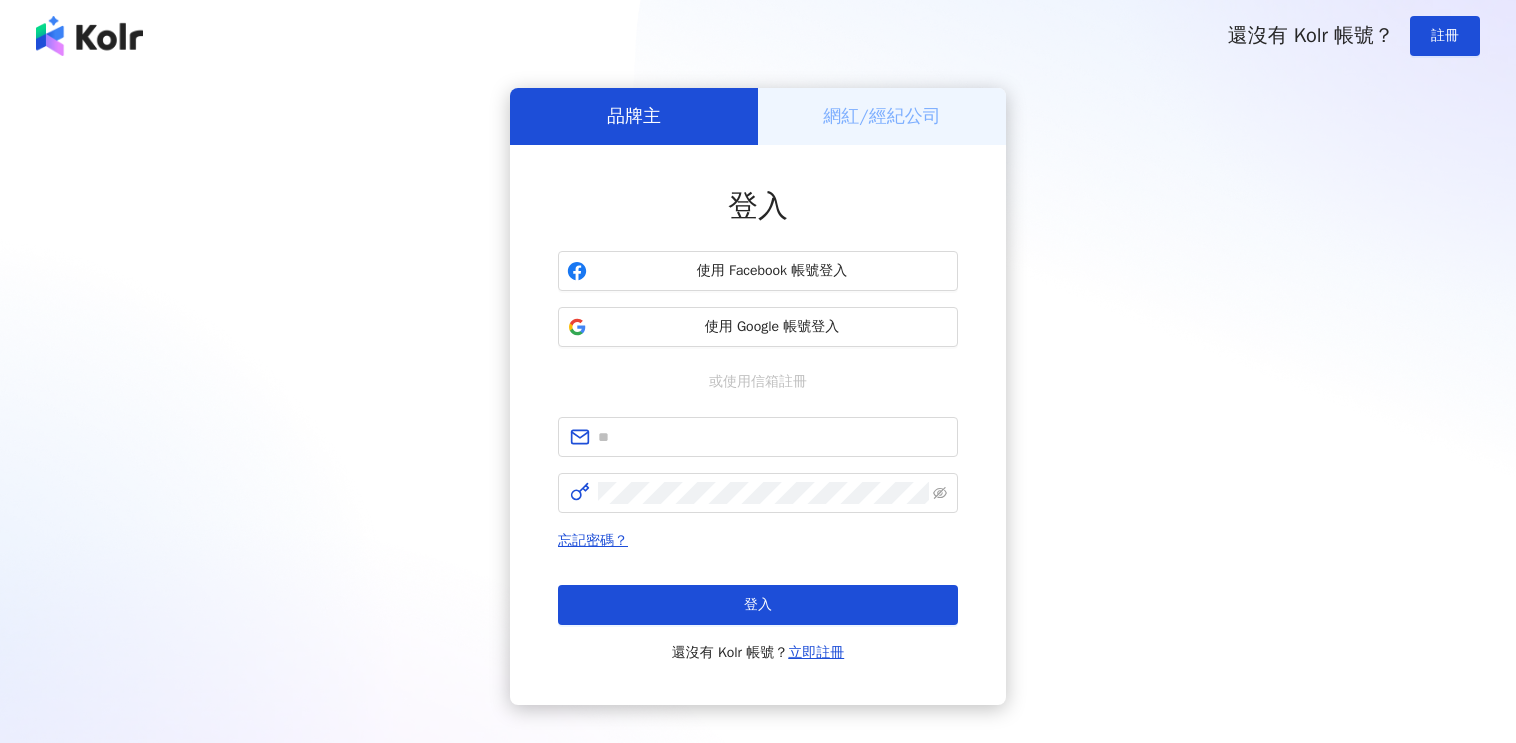 scroll, scrollTop: 0, scrollLeft: 0, axis: both 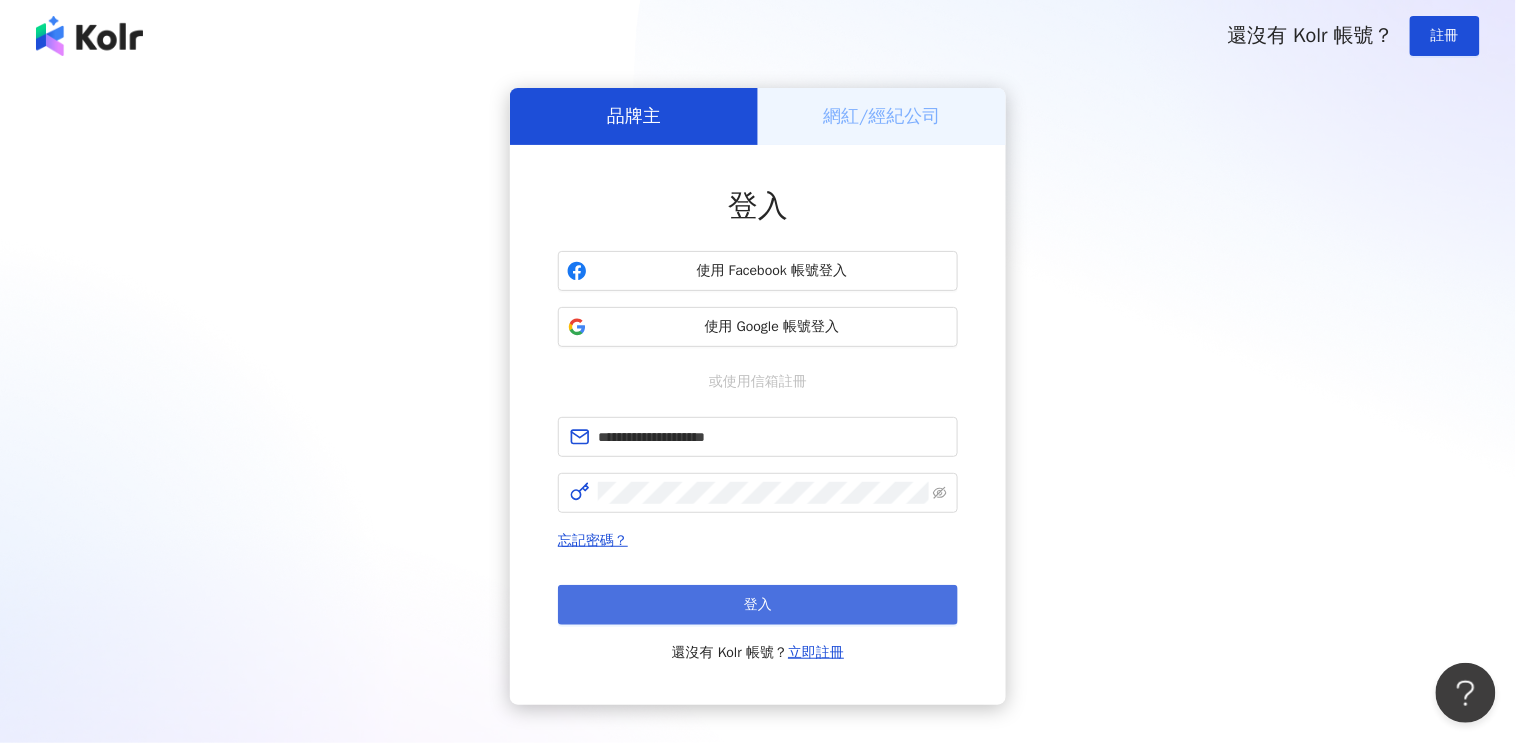 click on "登入" at bounding box center [758, 605] 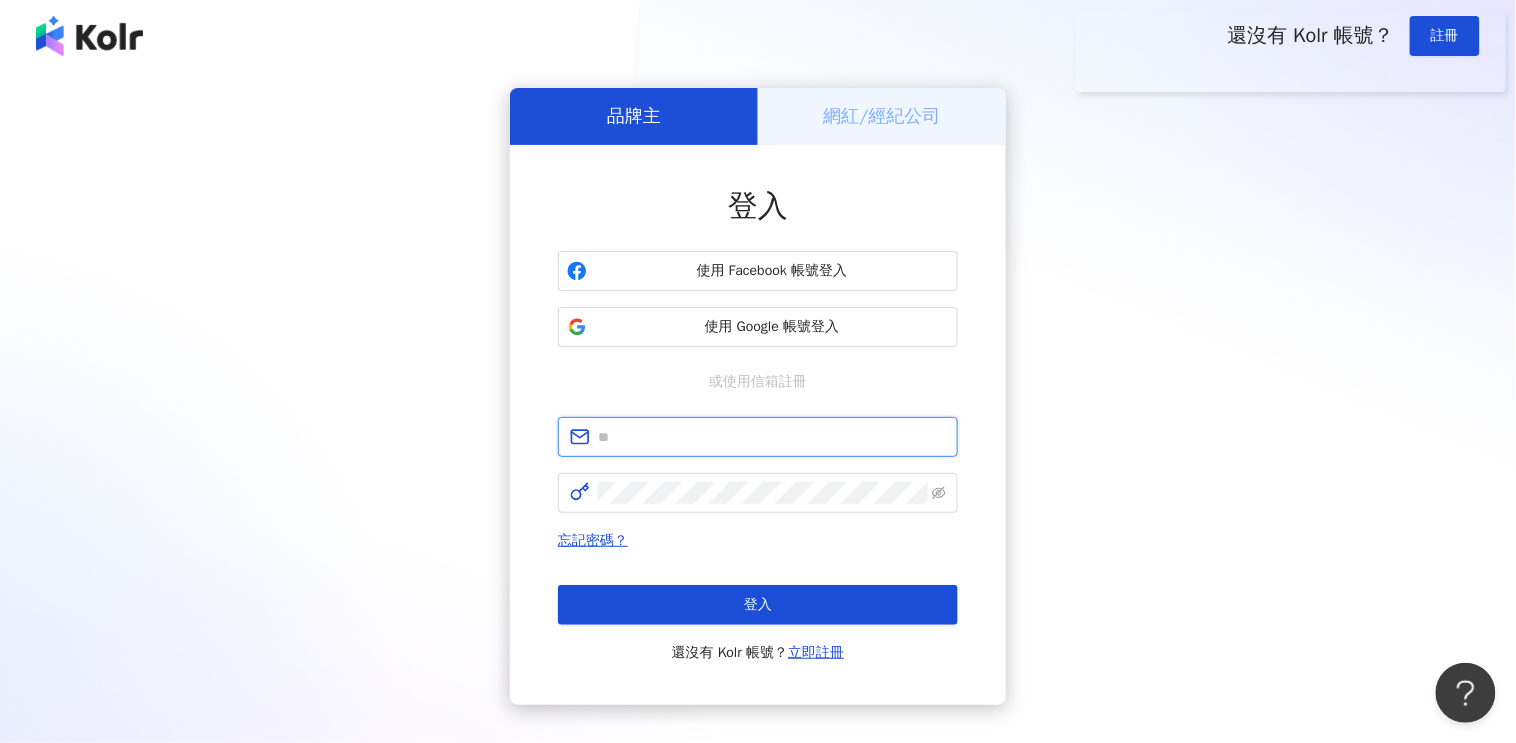 type on "**********" 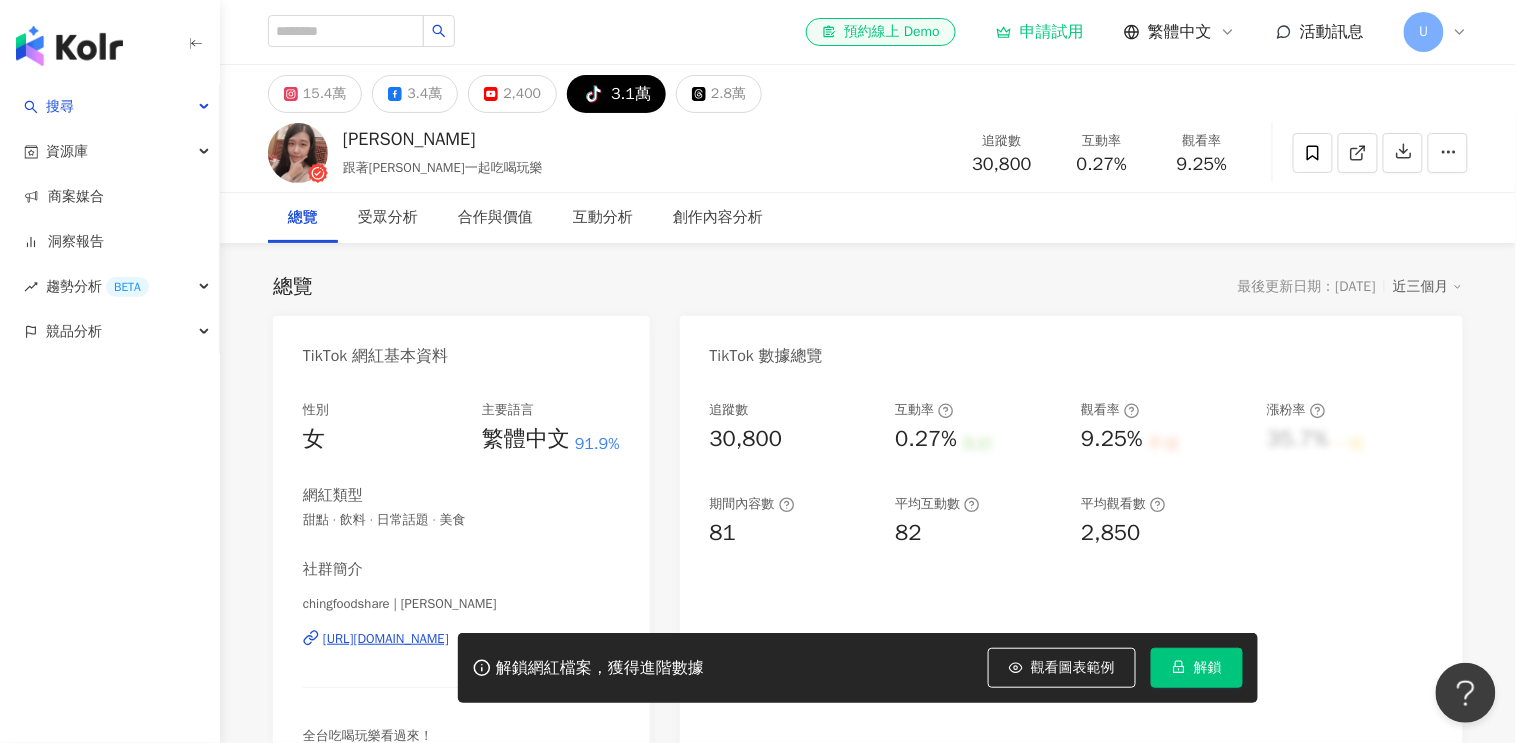click at bounding box center [69, 46] 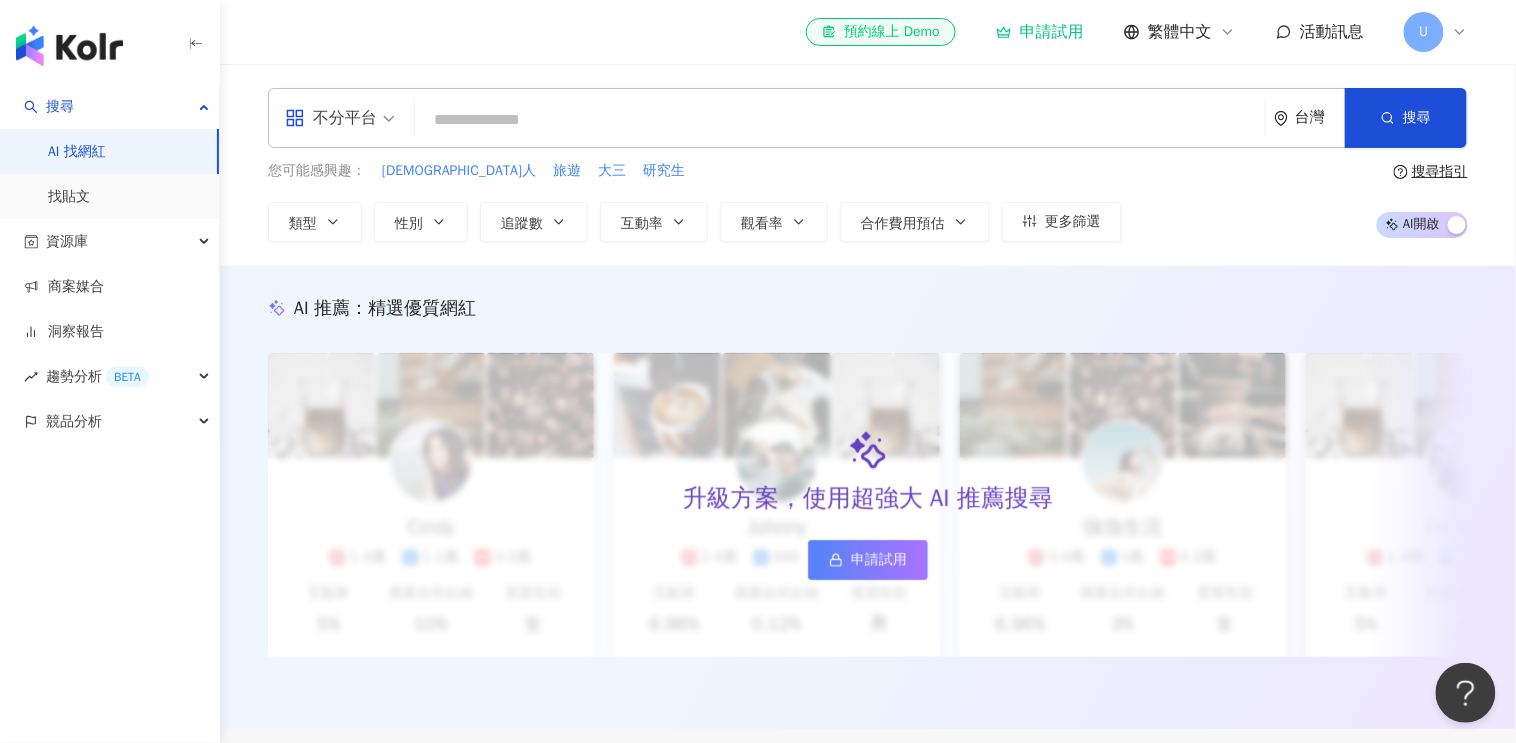 click on "不分平台" at bounding box center (331, 118) 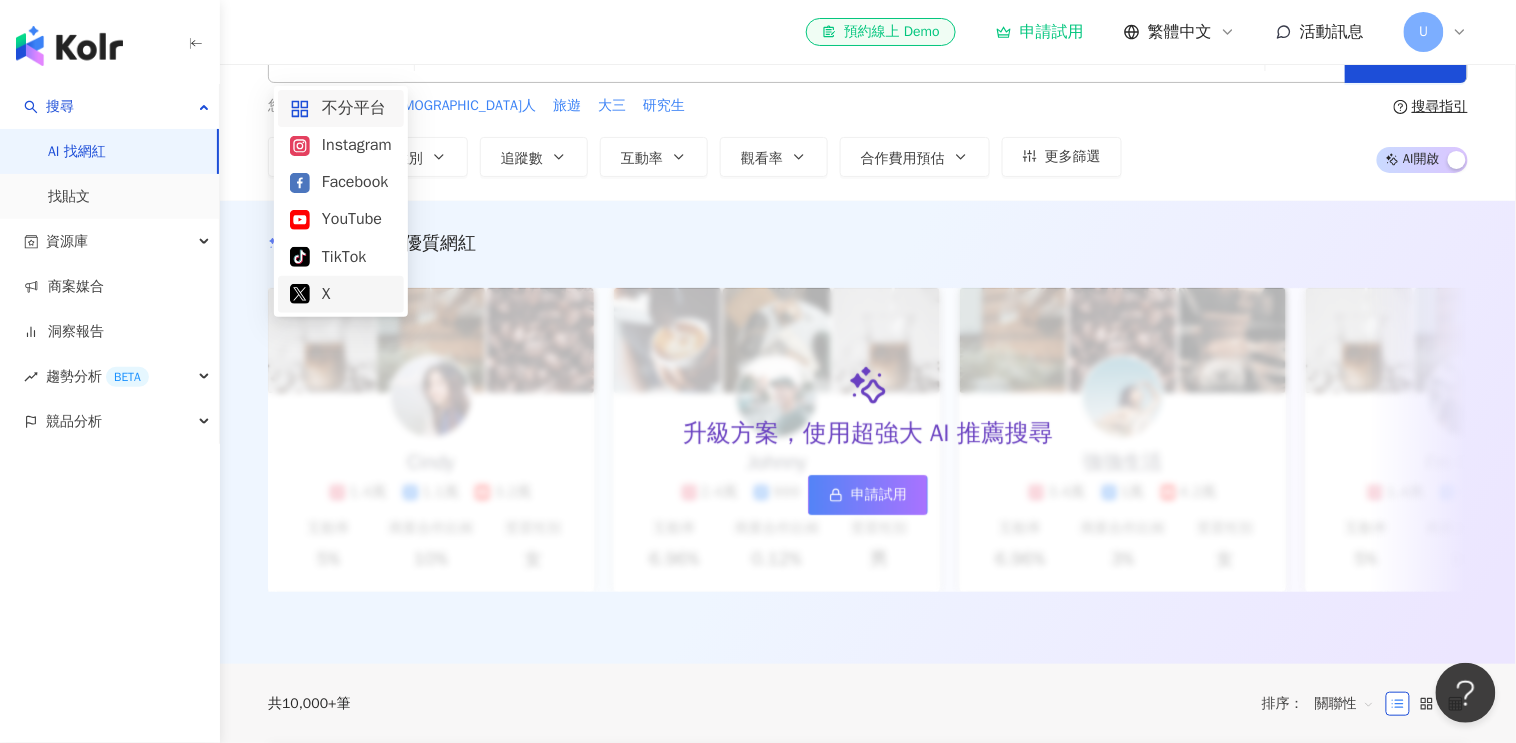 scroll, scrollTop: 12, scrollLeft: 0, axis: vertical 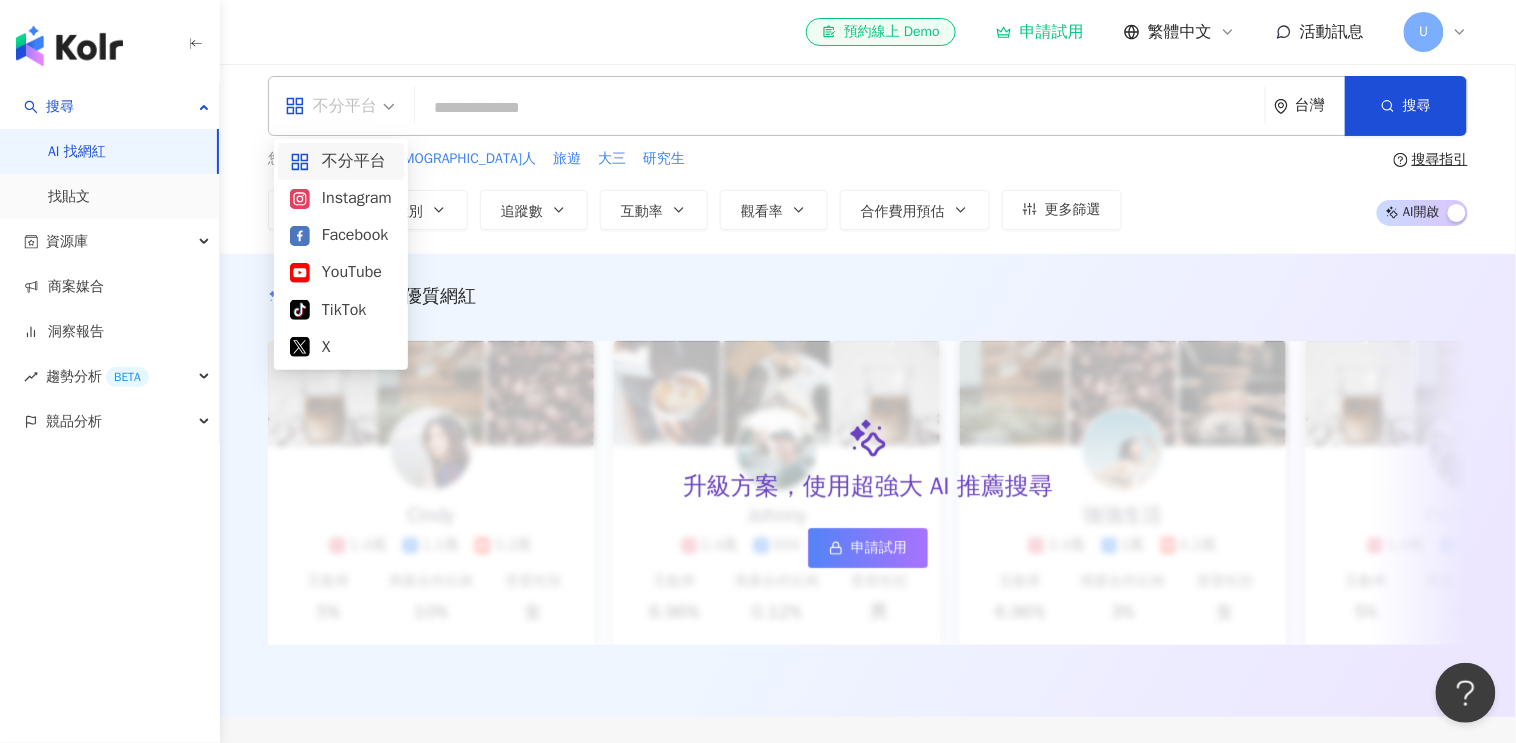 click at bounding box center (840, 108) 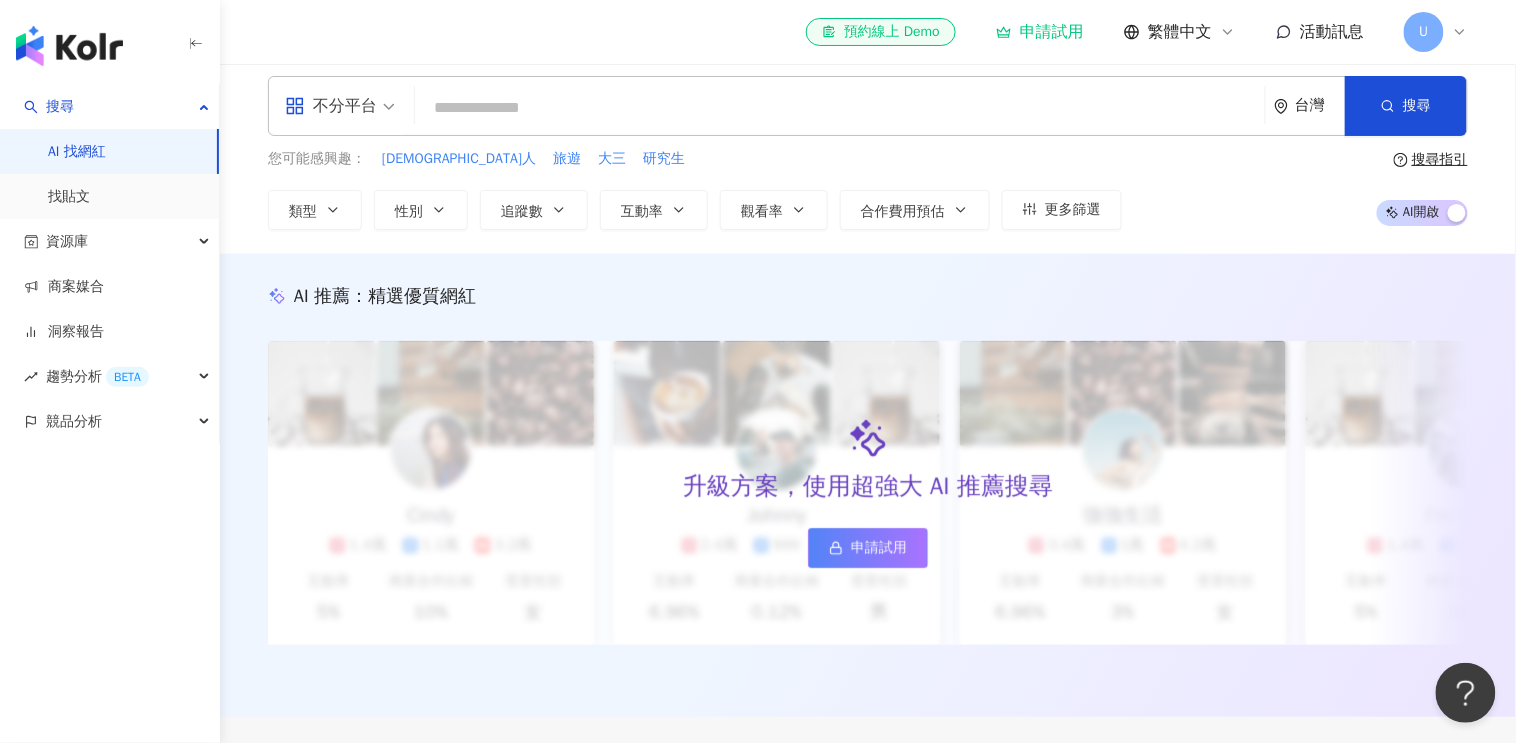 type on "*" 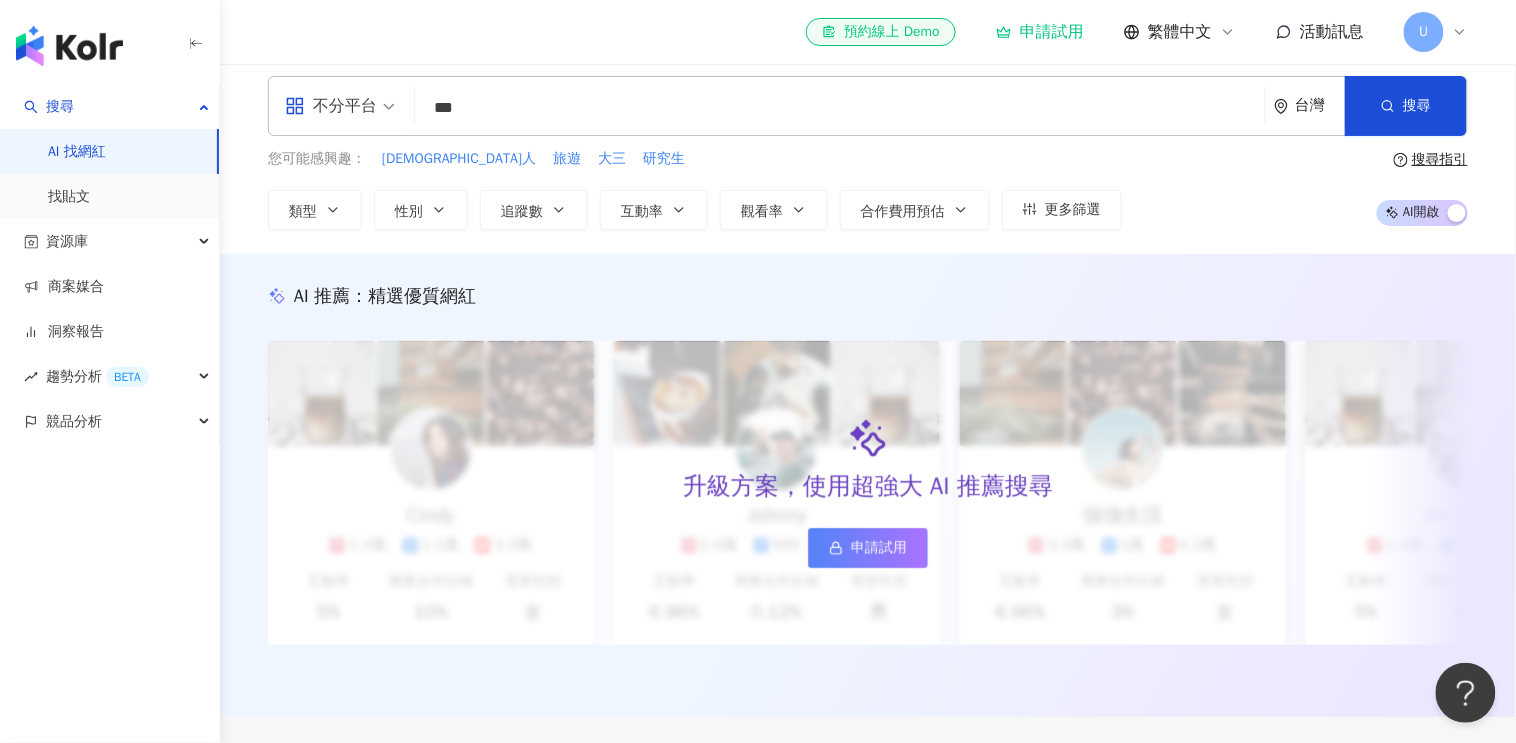 type on "*" 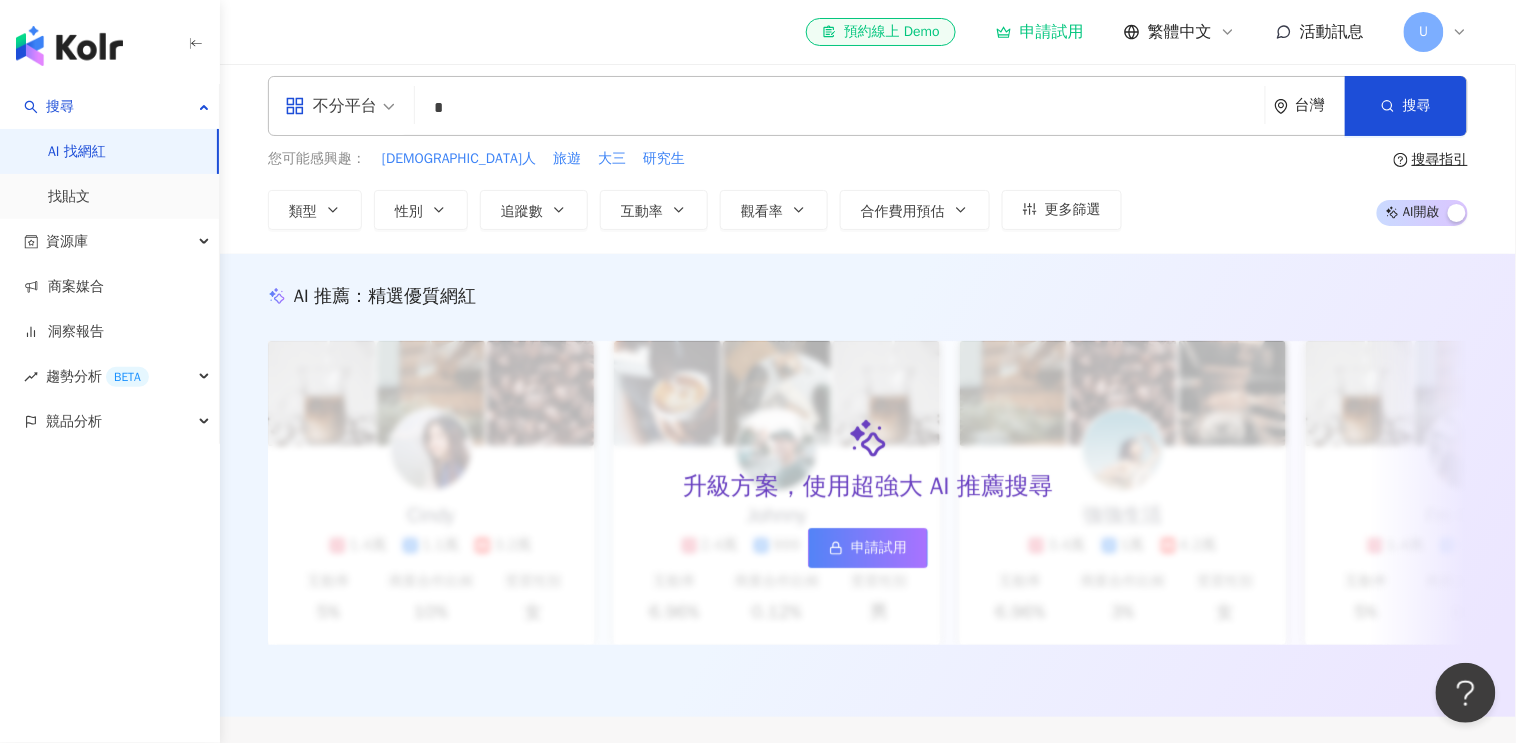 type 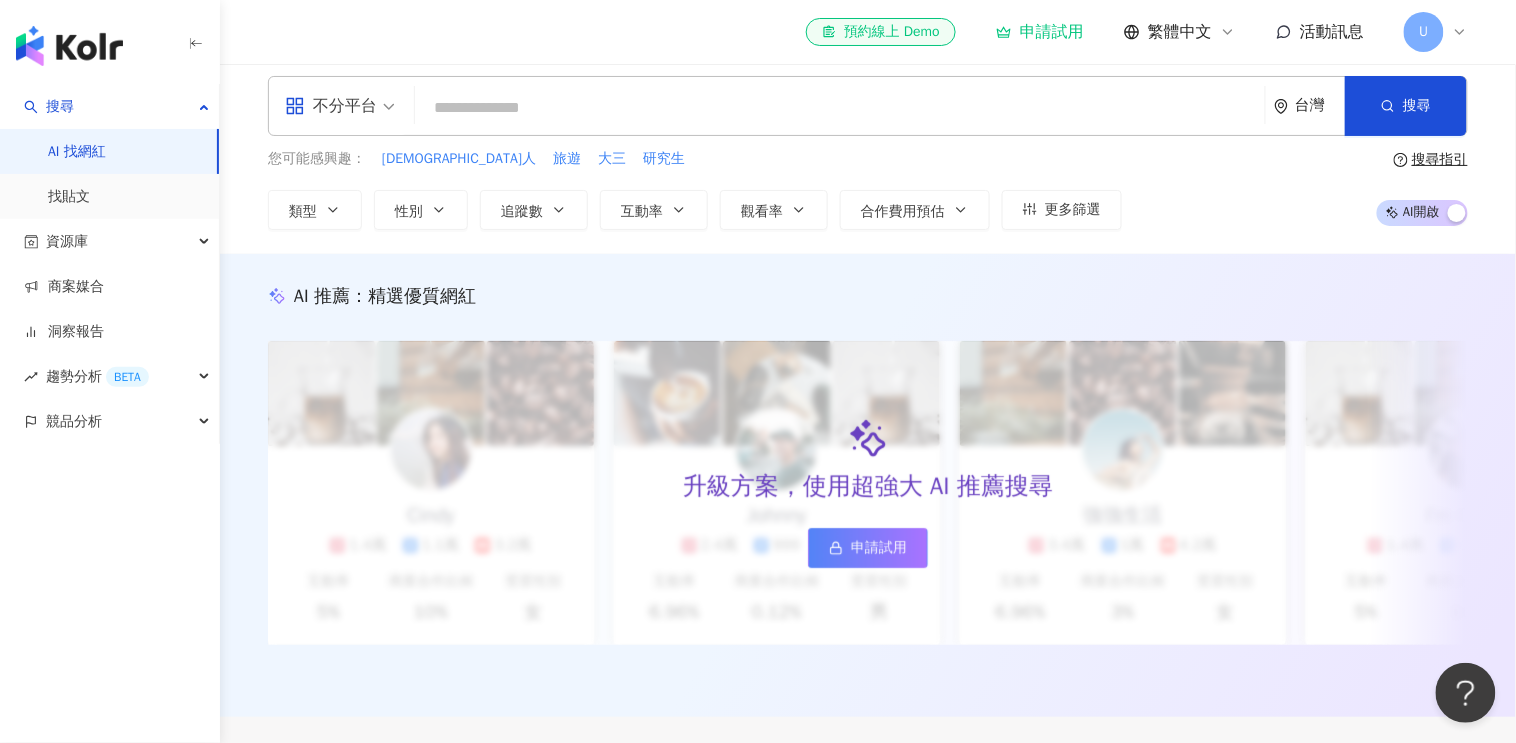 click on "台灣" at bounding box center (1320, 105) 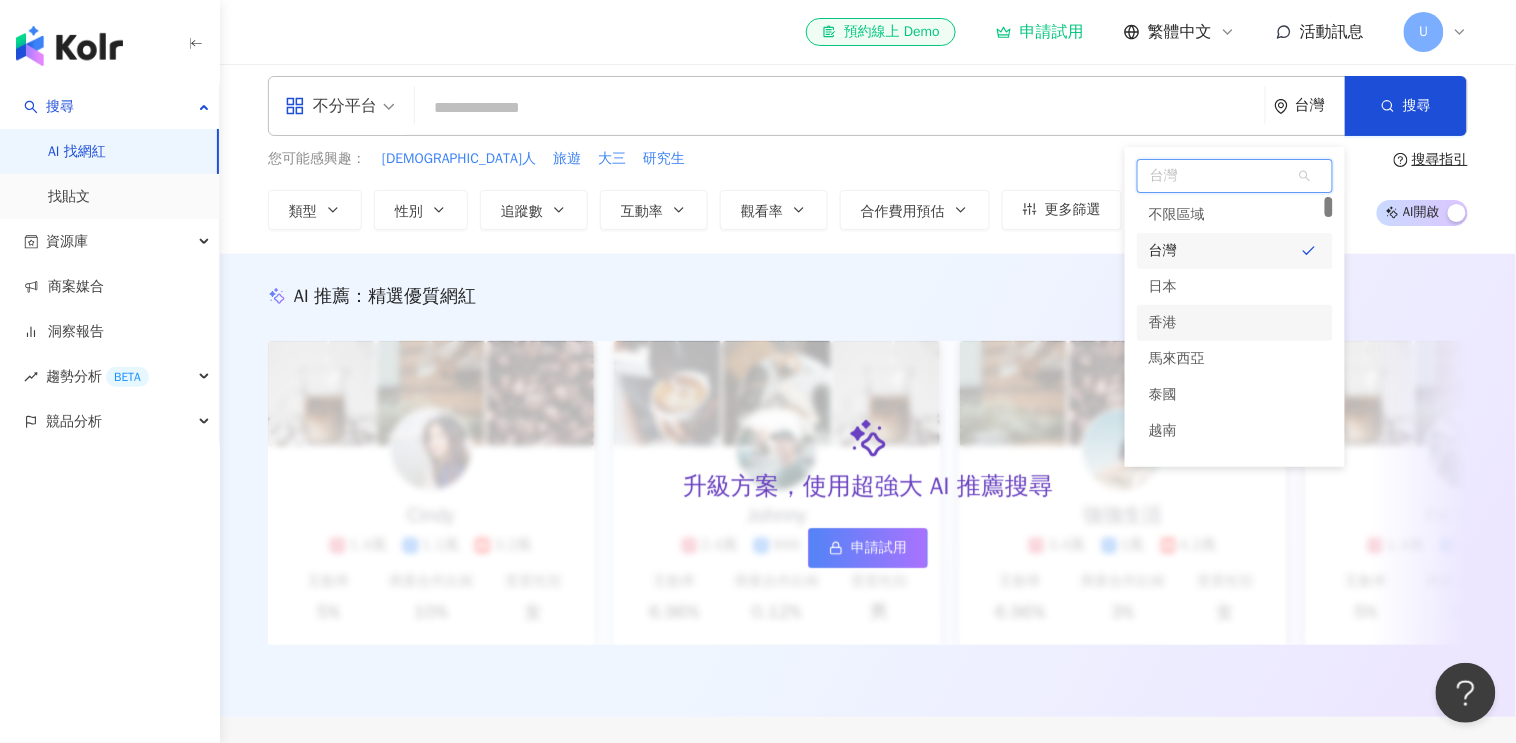 click on "香港" at bounding box center [1163, 323] 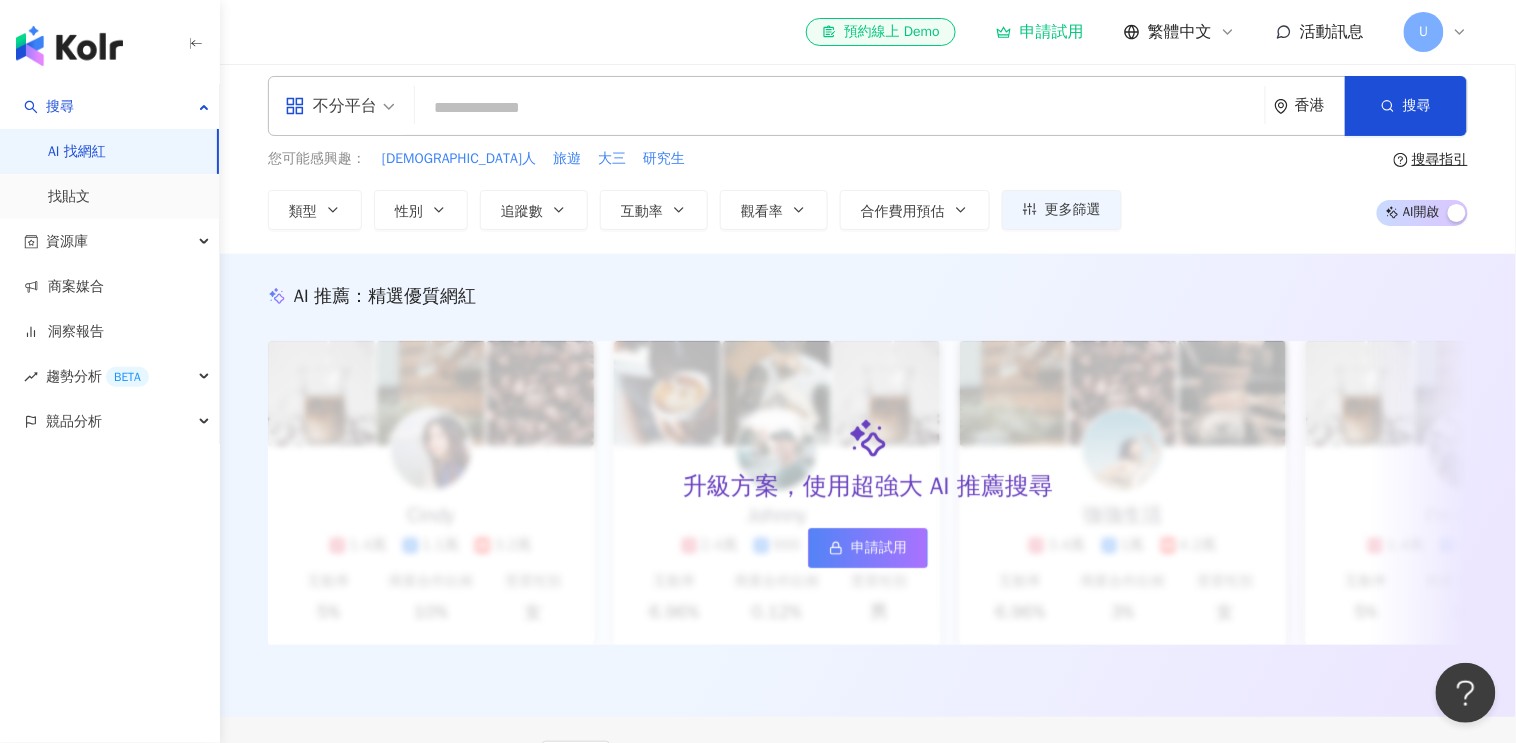 scroll, scrollTop: 0, scrollLeft: 0, axis: both 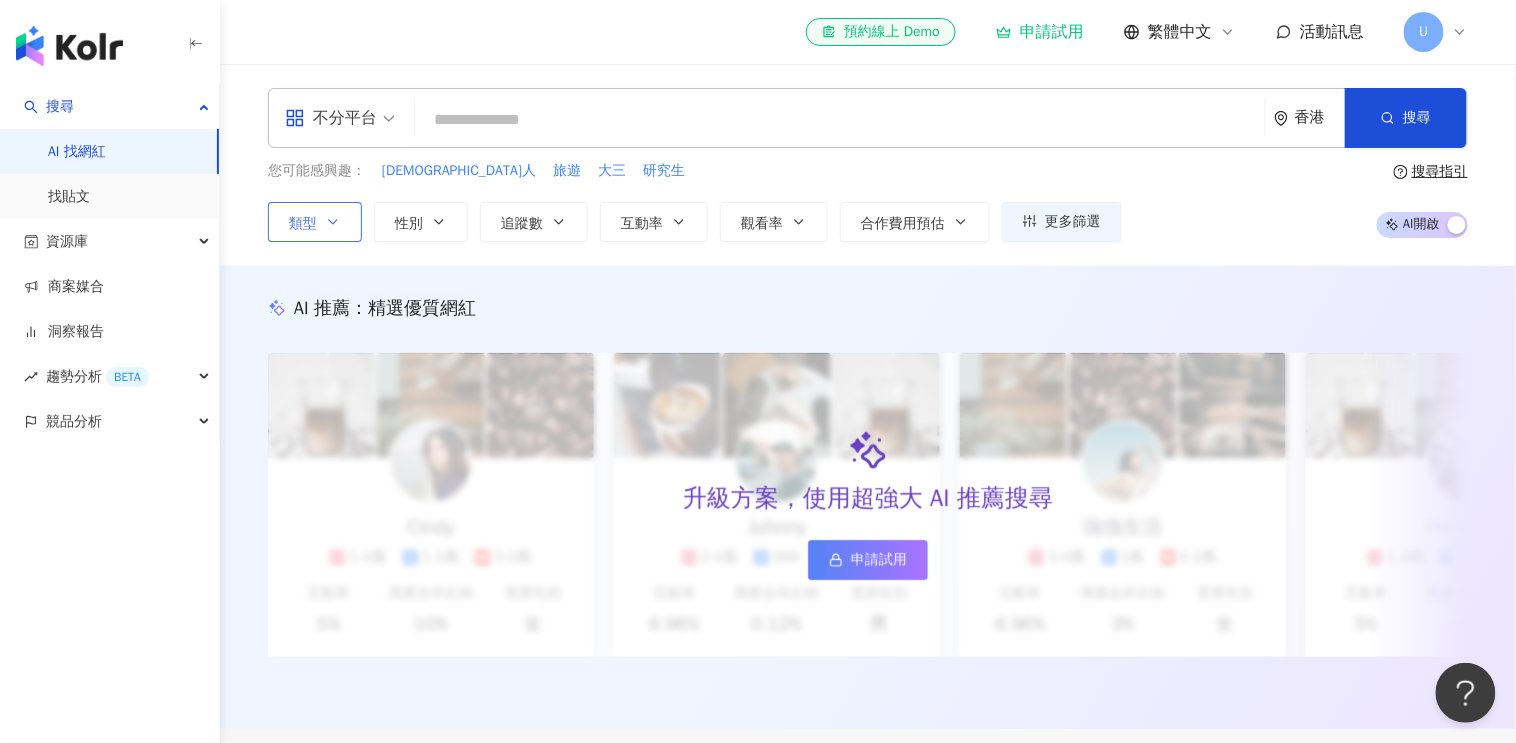 click 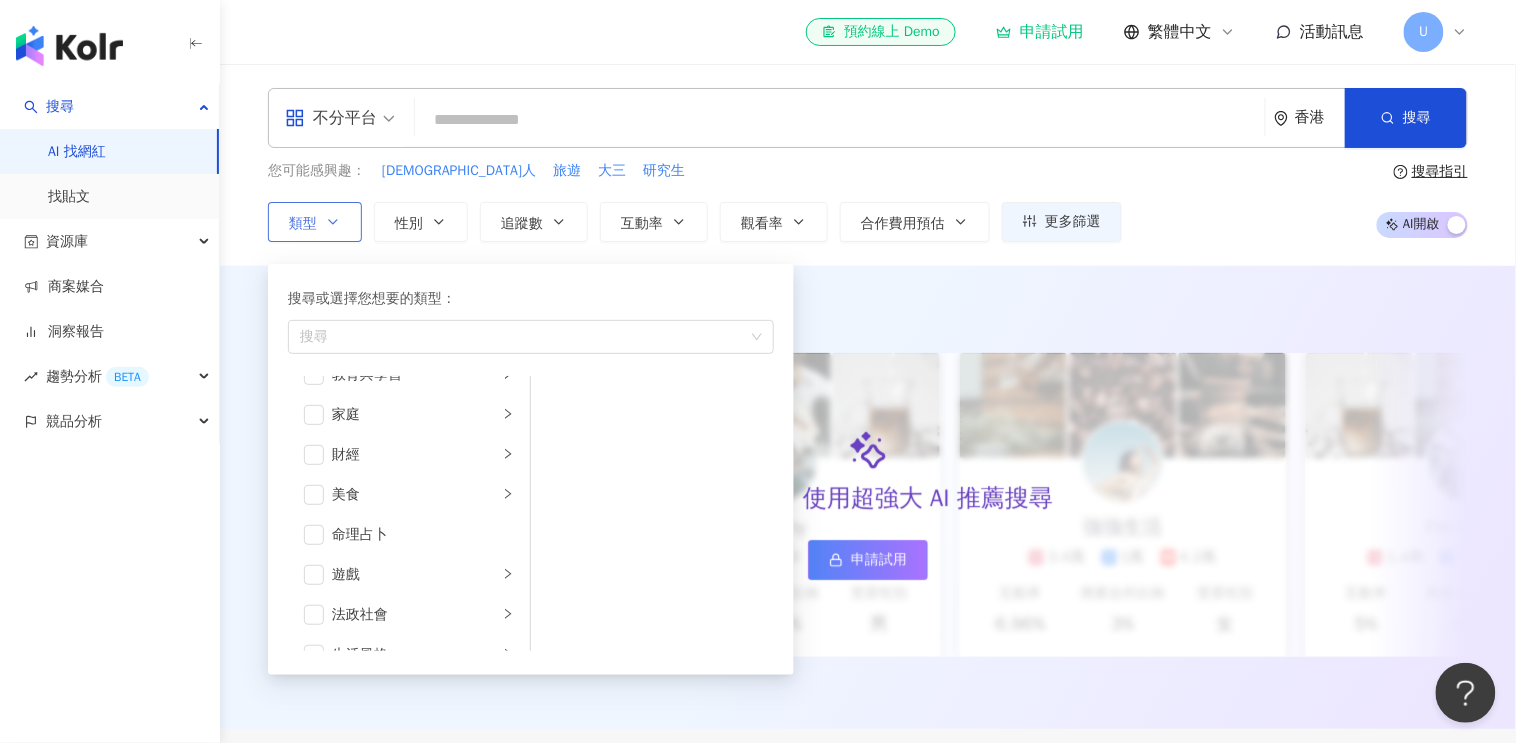 scroll, scrollTop: 186, scrollLeft: 0, axis: vertical 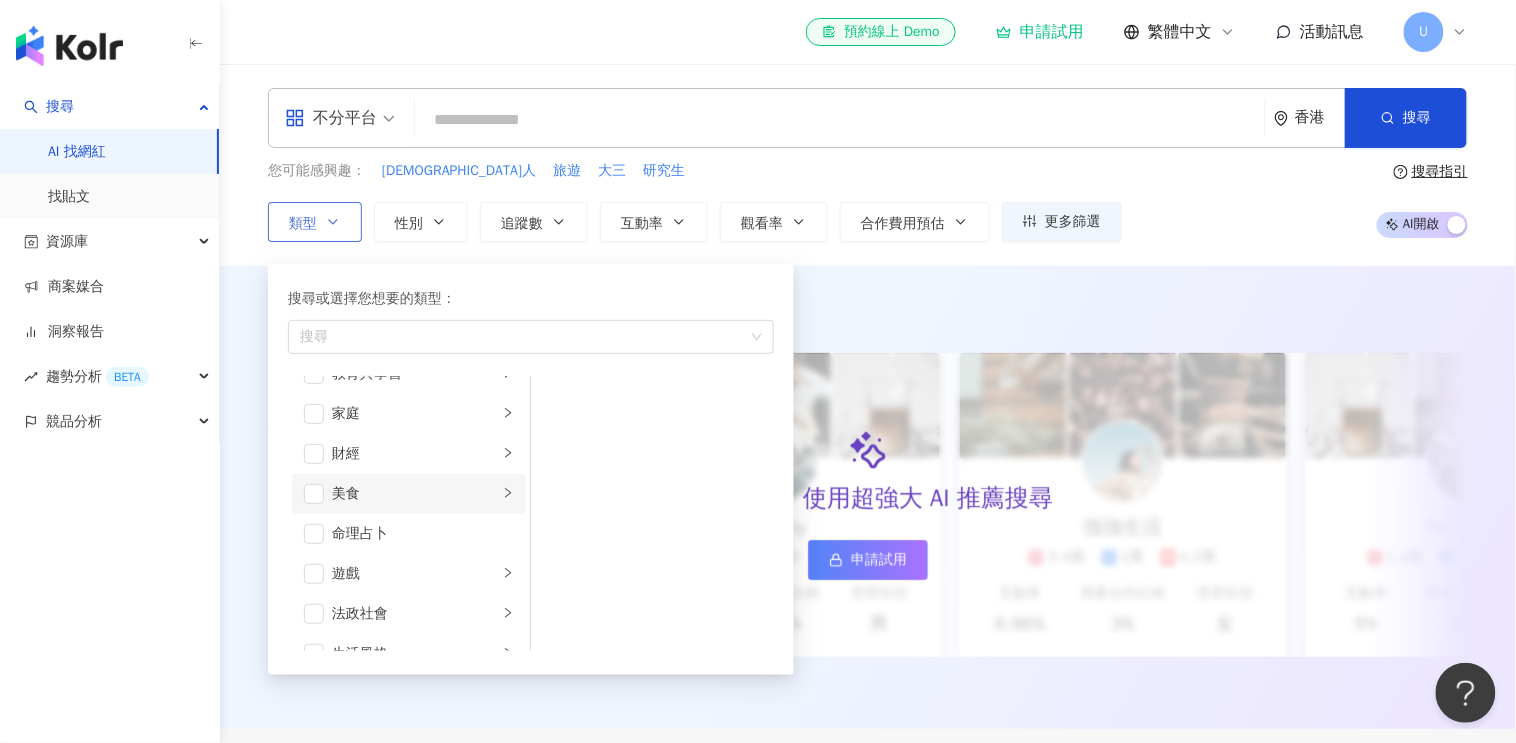 click on "美食" at bounding box center (415, 494) 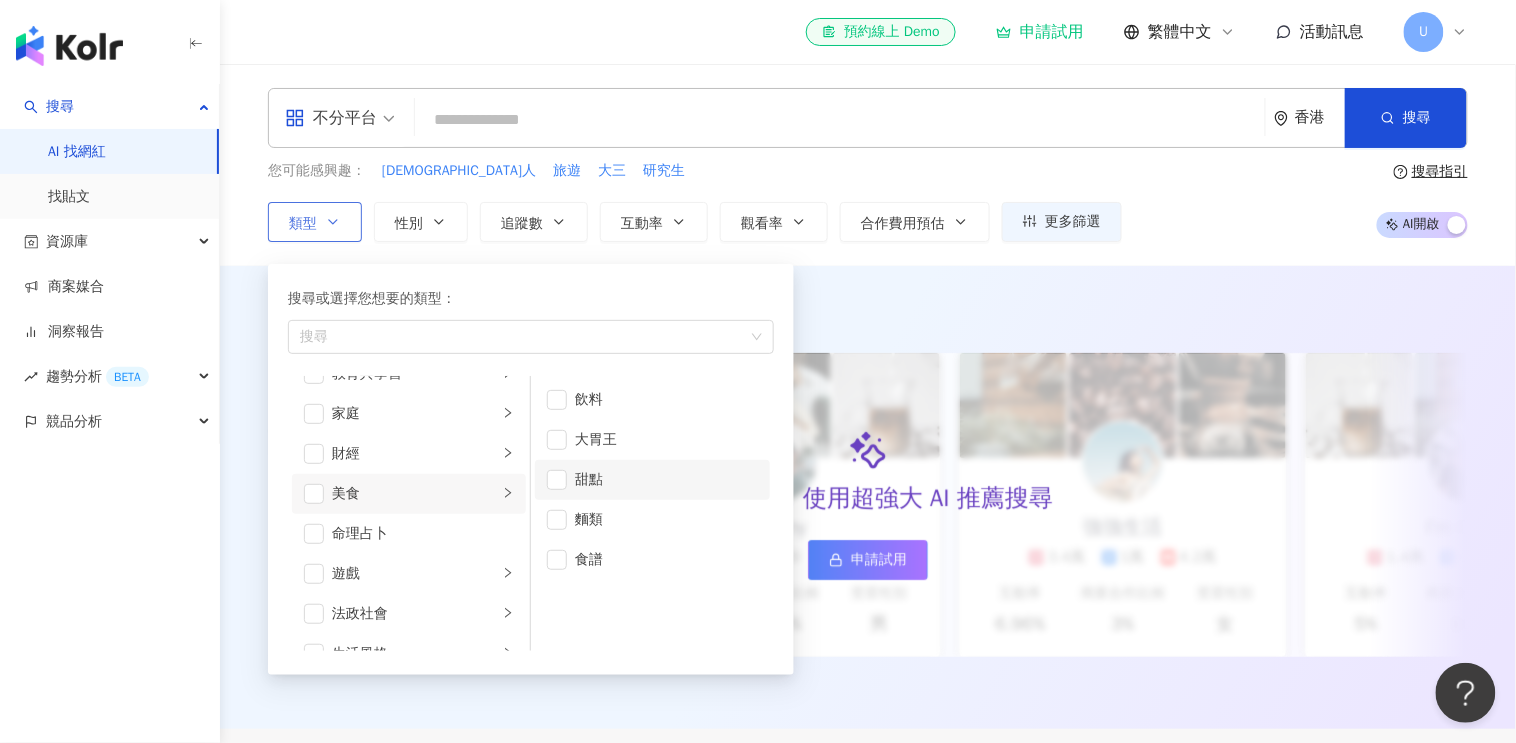 click on "甜點" at bounding box center (652, 480) 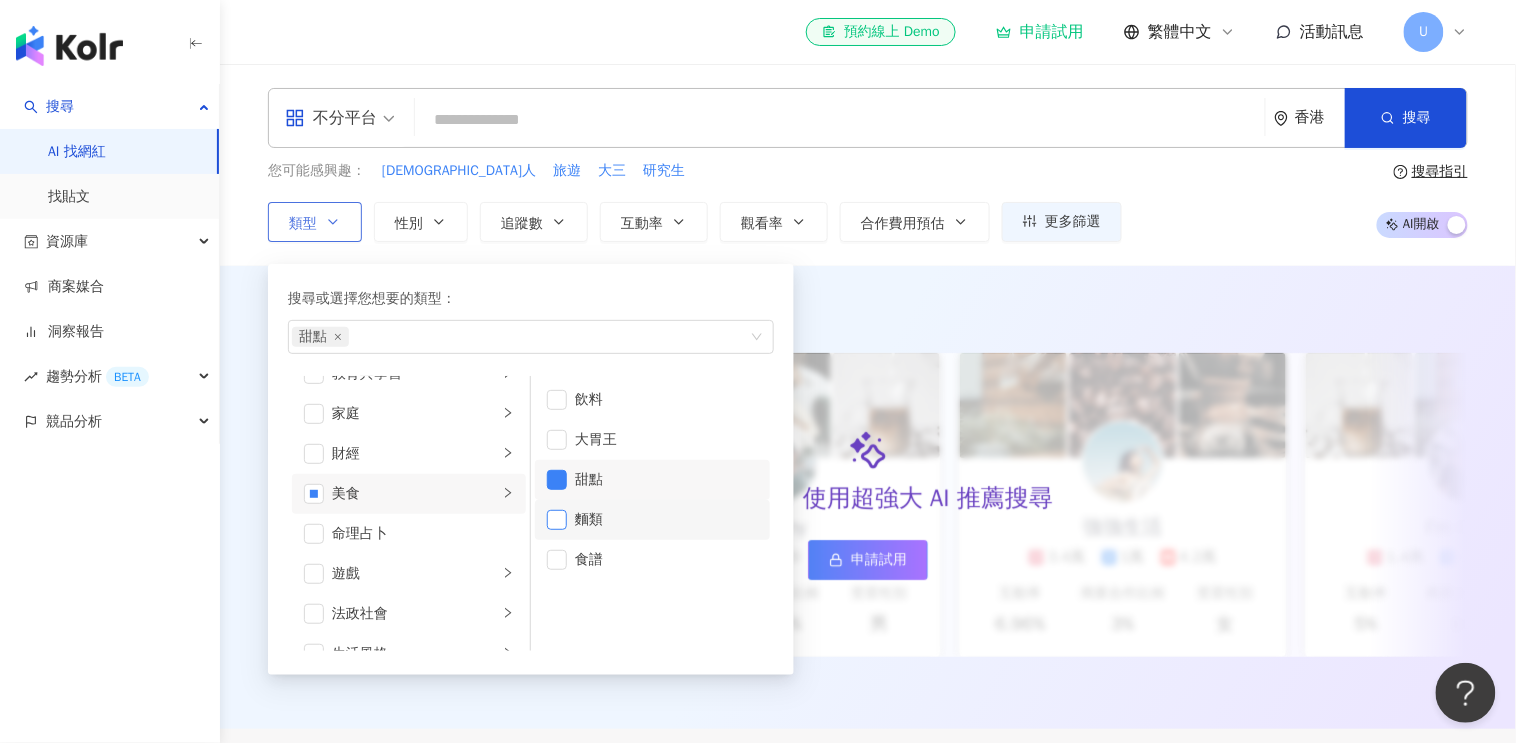 click at bounding box center [557, 520] 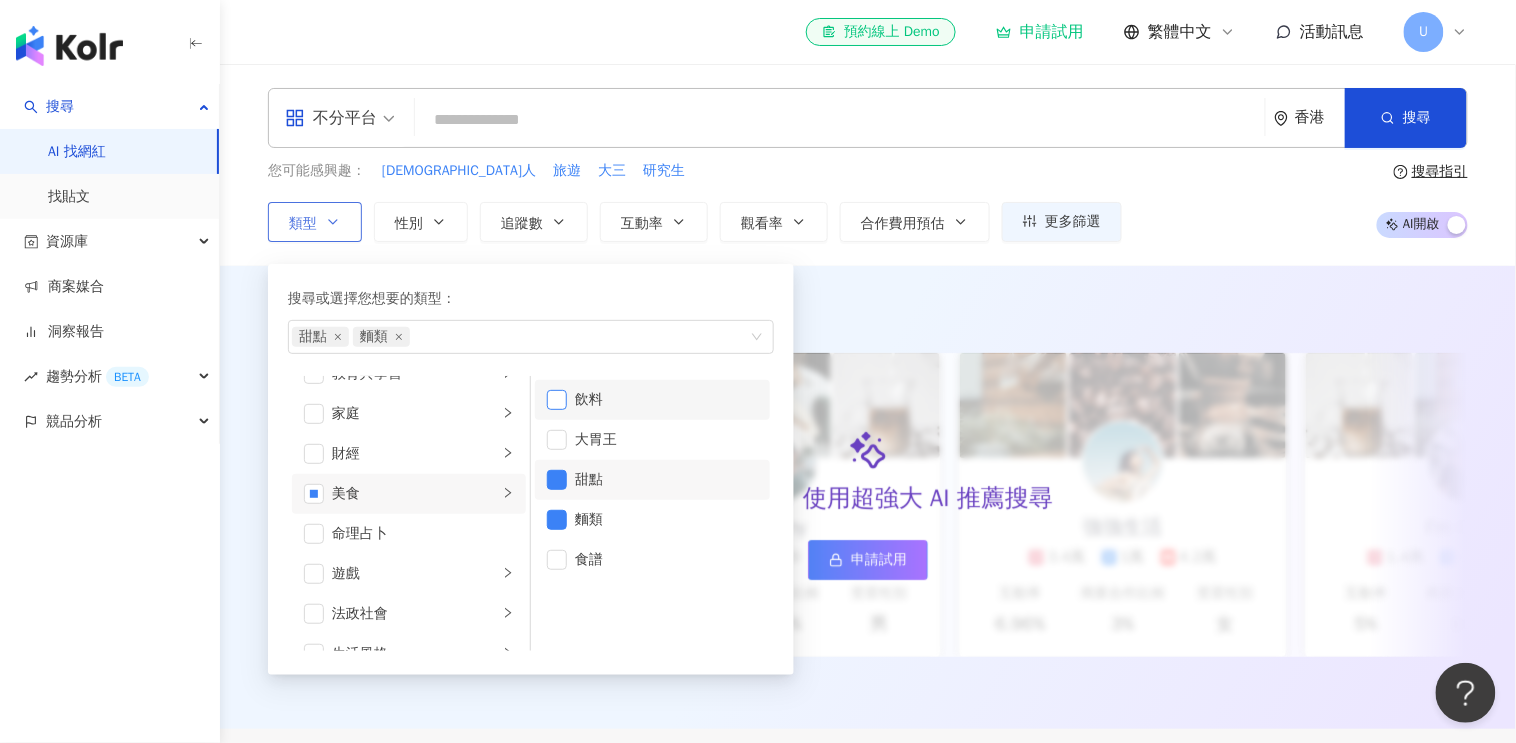 click at bounding box center (557, 400) 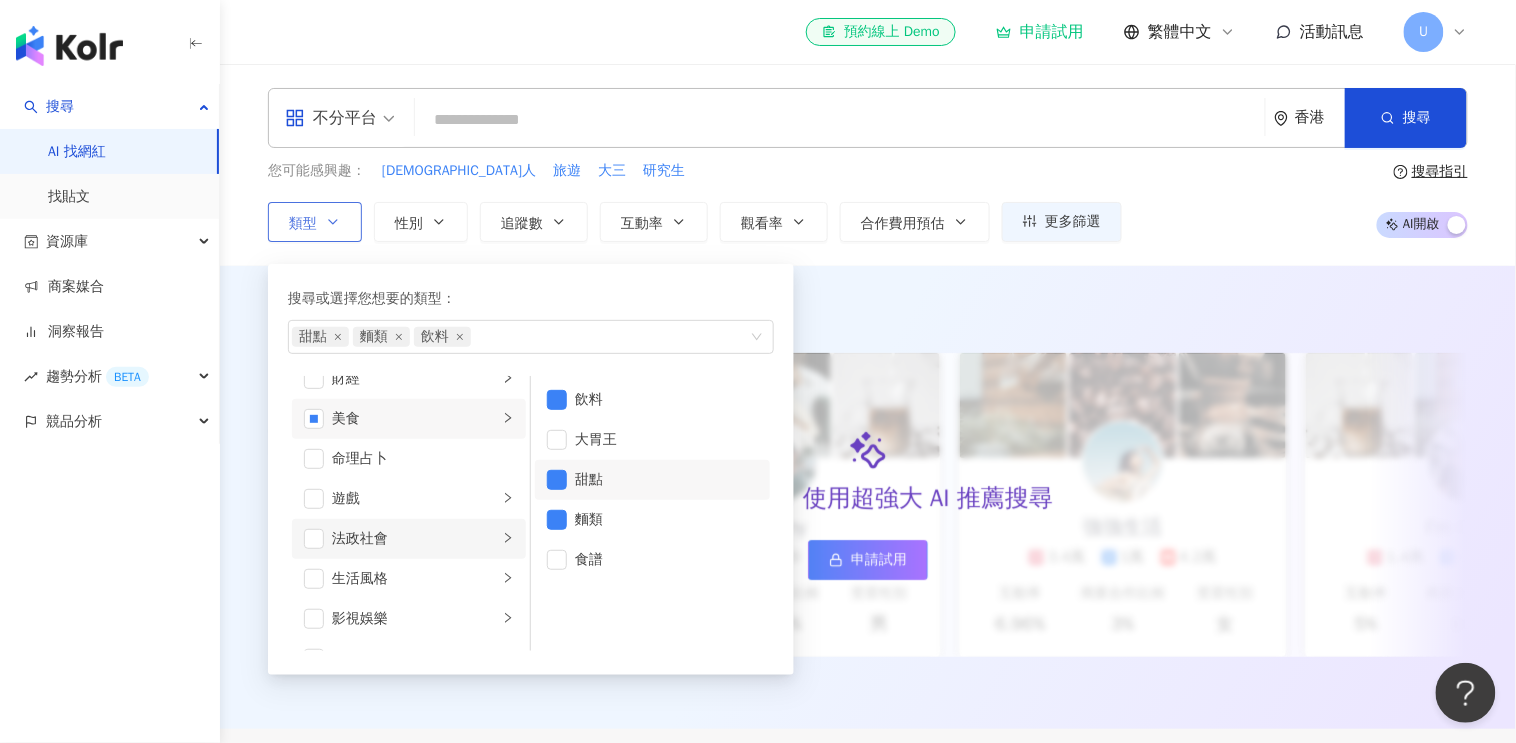 scroll, scrollTop: 351, scrollLeft: 0, axis: vertical 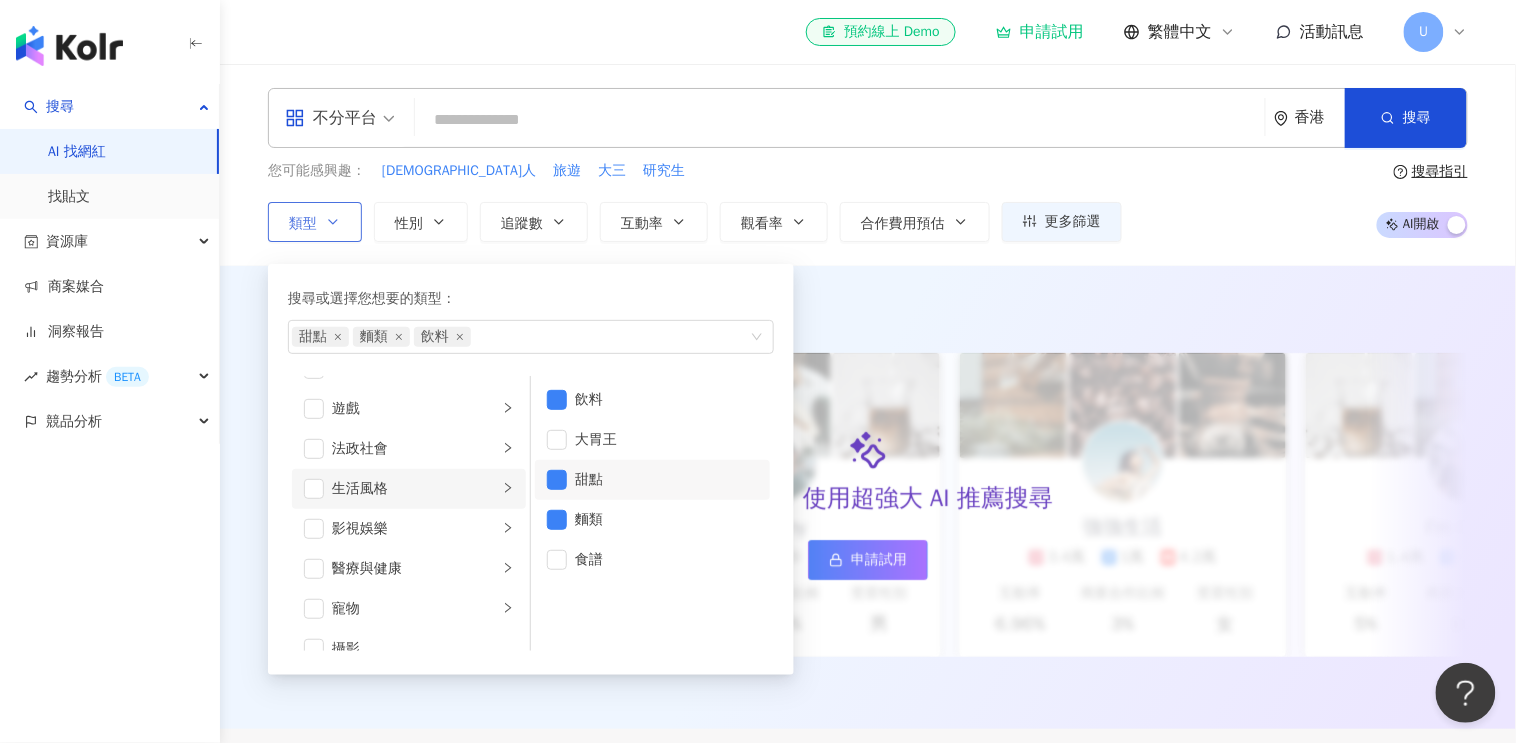 click on "生活風格" at bounding box center (415, 489) 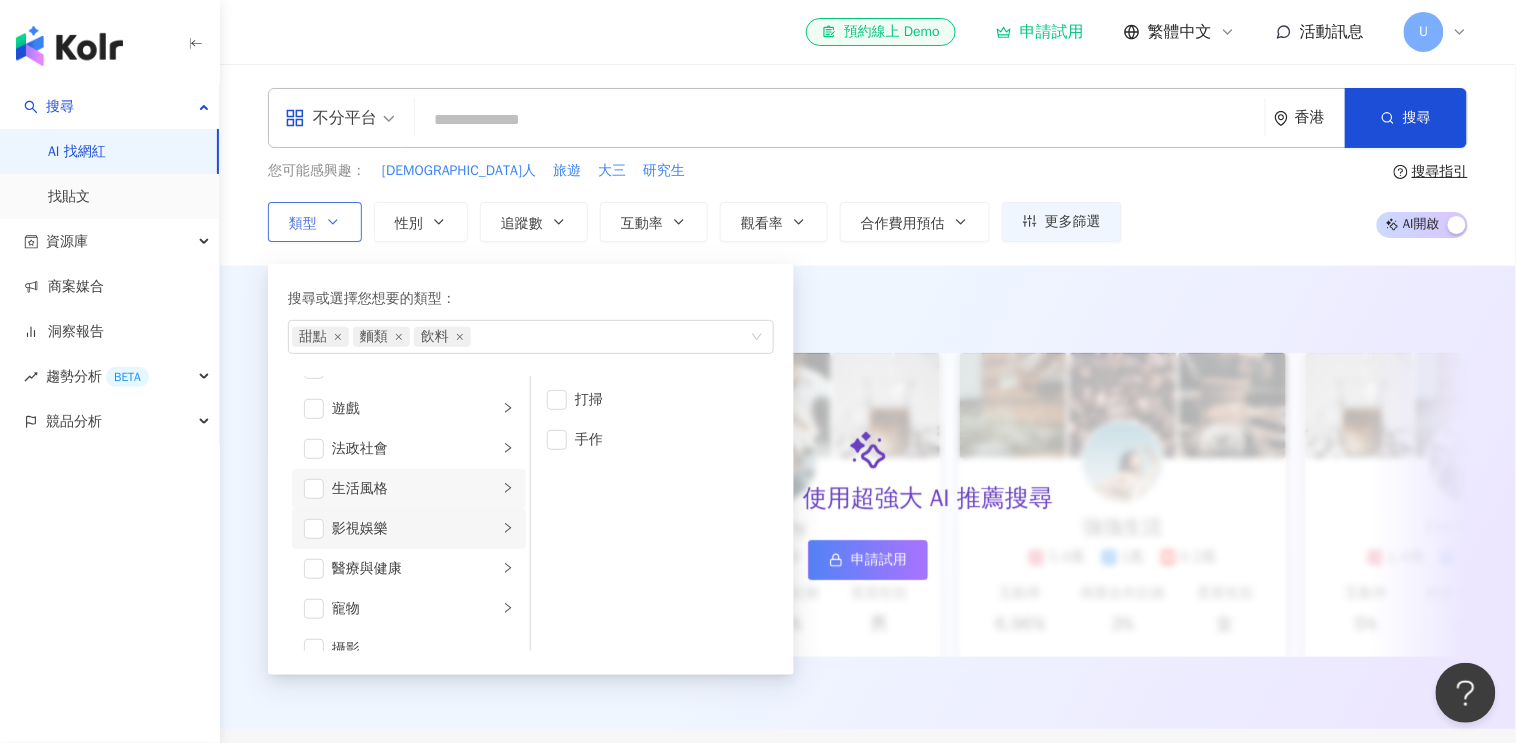 scroll, scrollTop: 377, scrollLeft: 0, axis: vertical 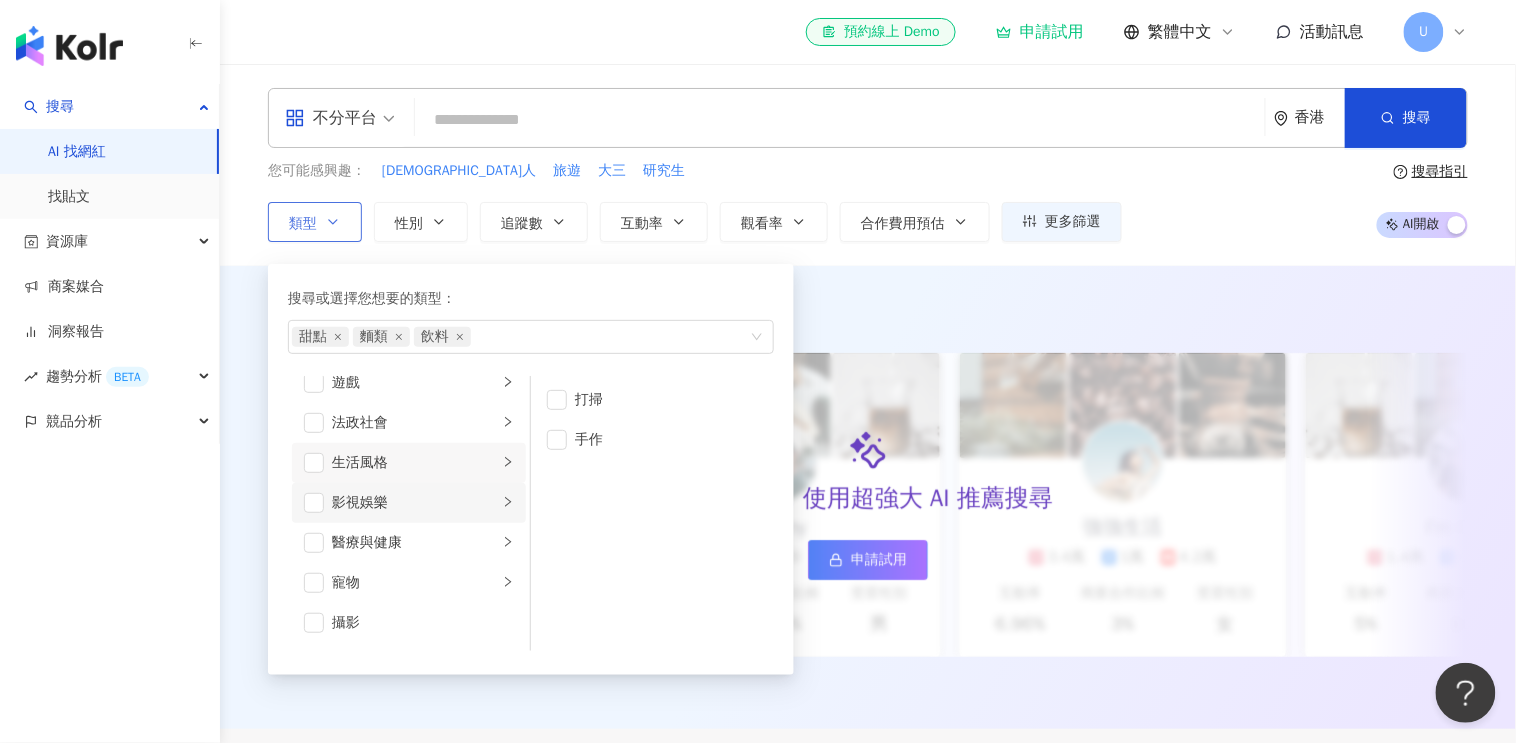 click on "影視娛樂" at bounding box center (415, 503) 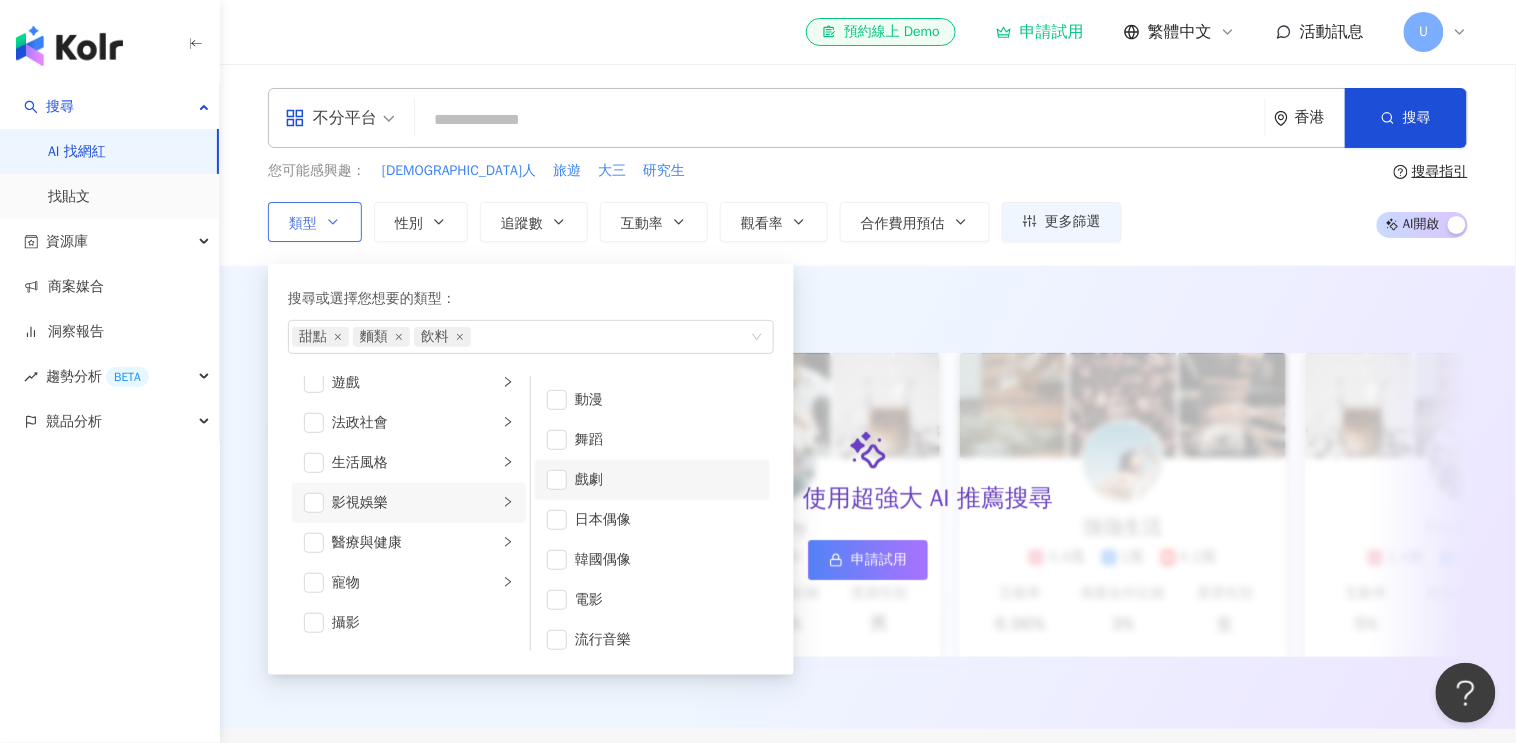 scroll, scrollTop: 52, scrollLeft: 0, axis: vertical 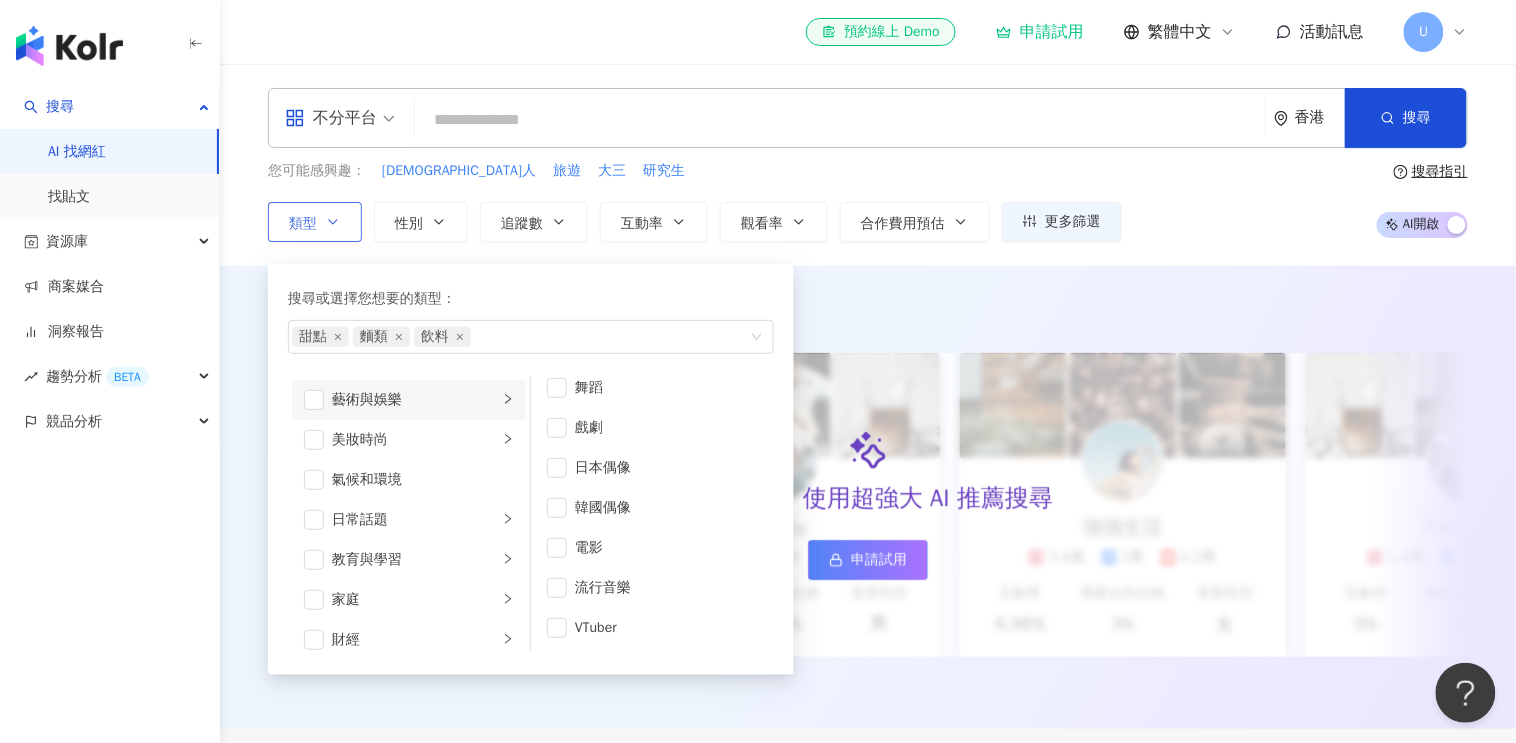 click on "藝術與娛樂" at bounding box center [415, 400] 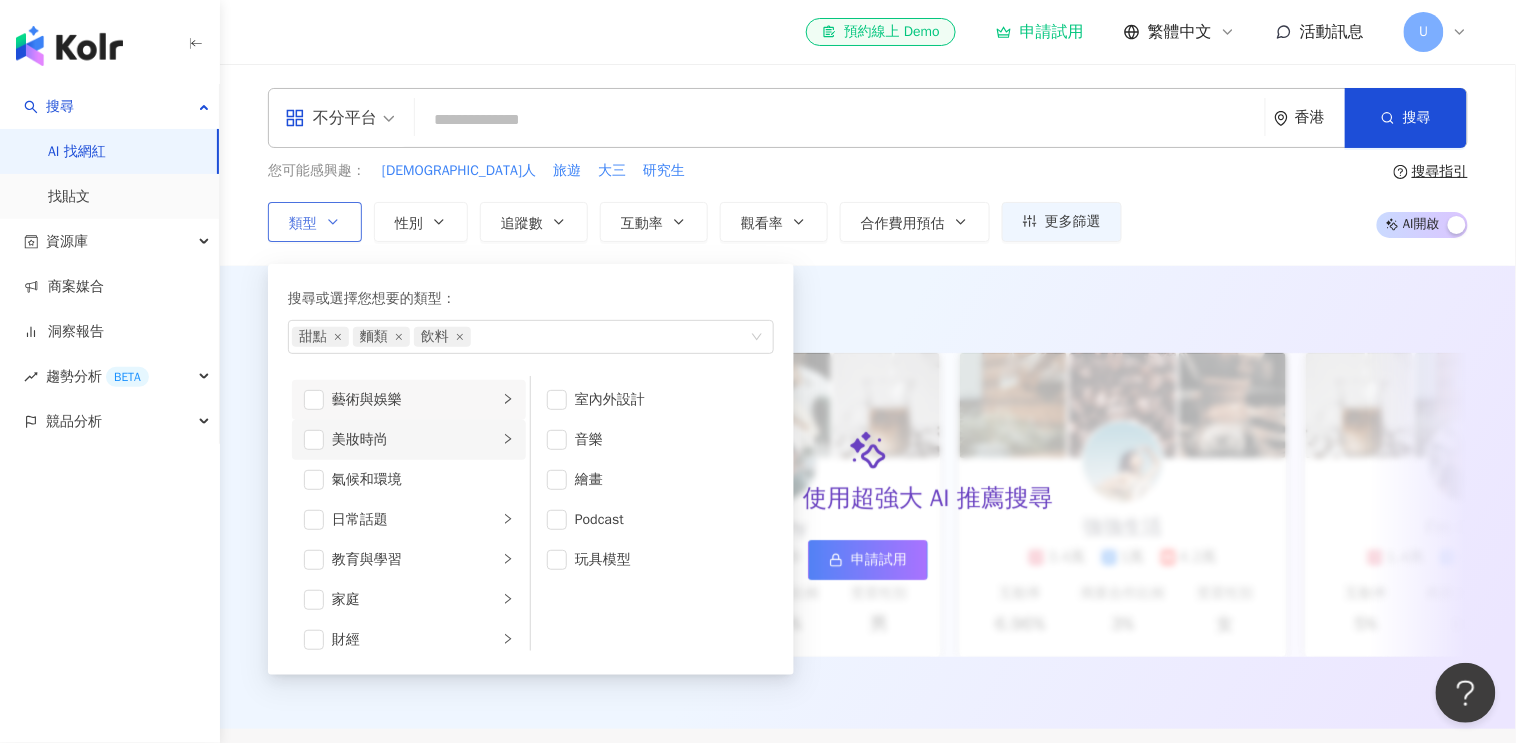 click on "美妝時尚" at bounding box center (409, 440) 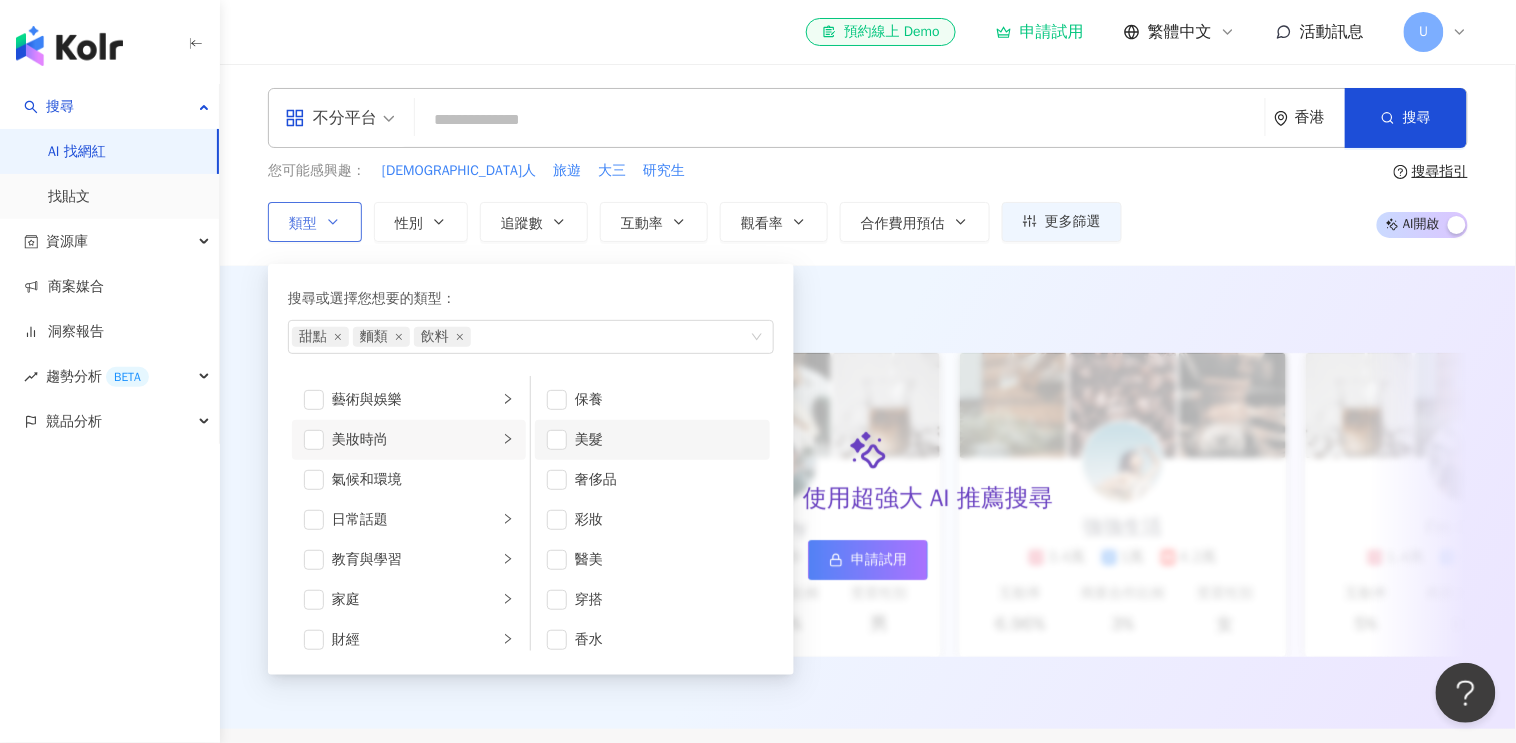 scroll, scrollTop: 12, scrollLeft: 0, axis: vertical 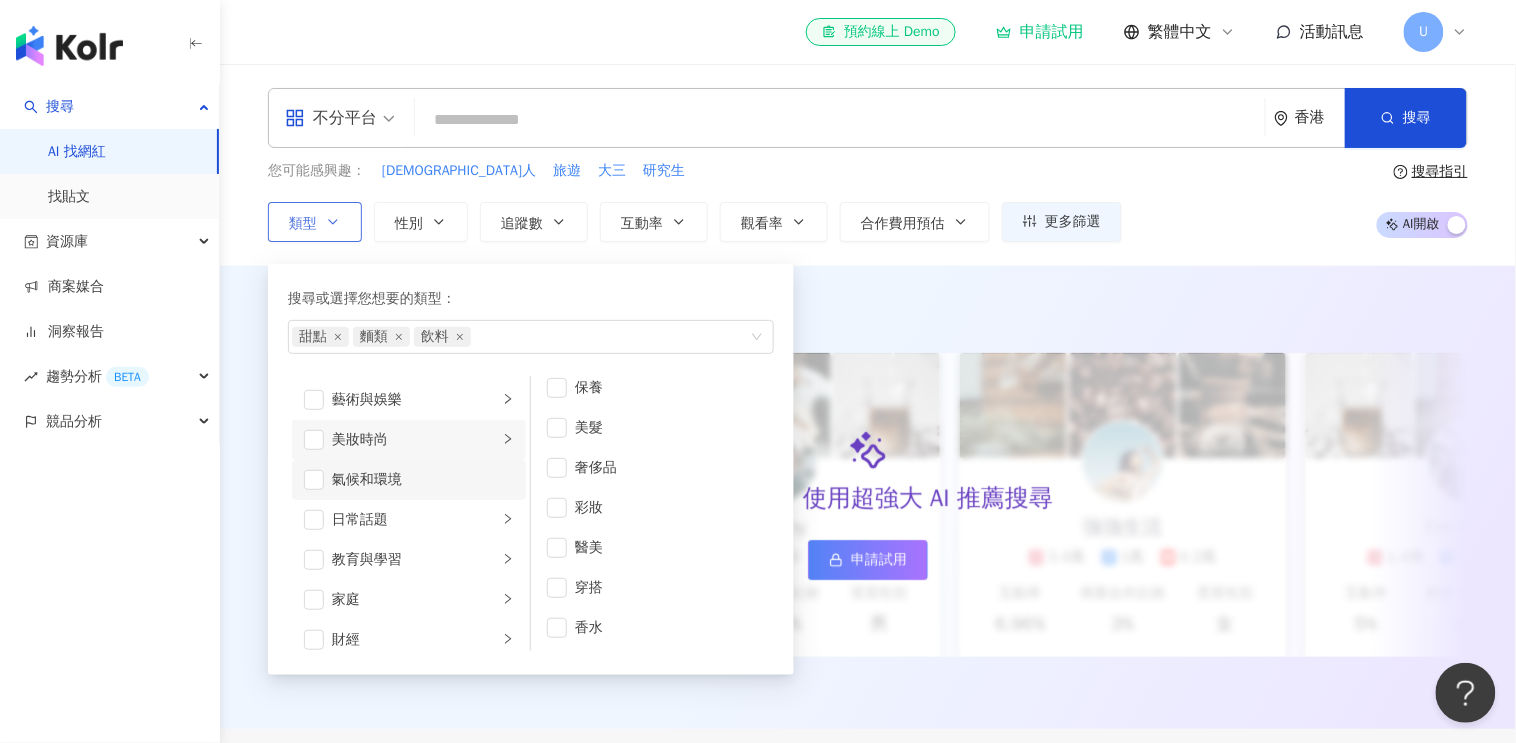 click on "氣候和環境" at bounding box center [423, 480] 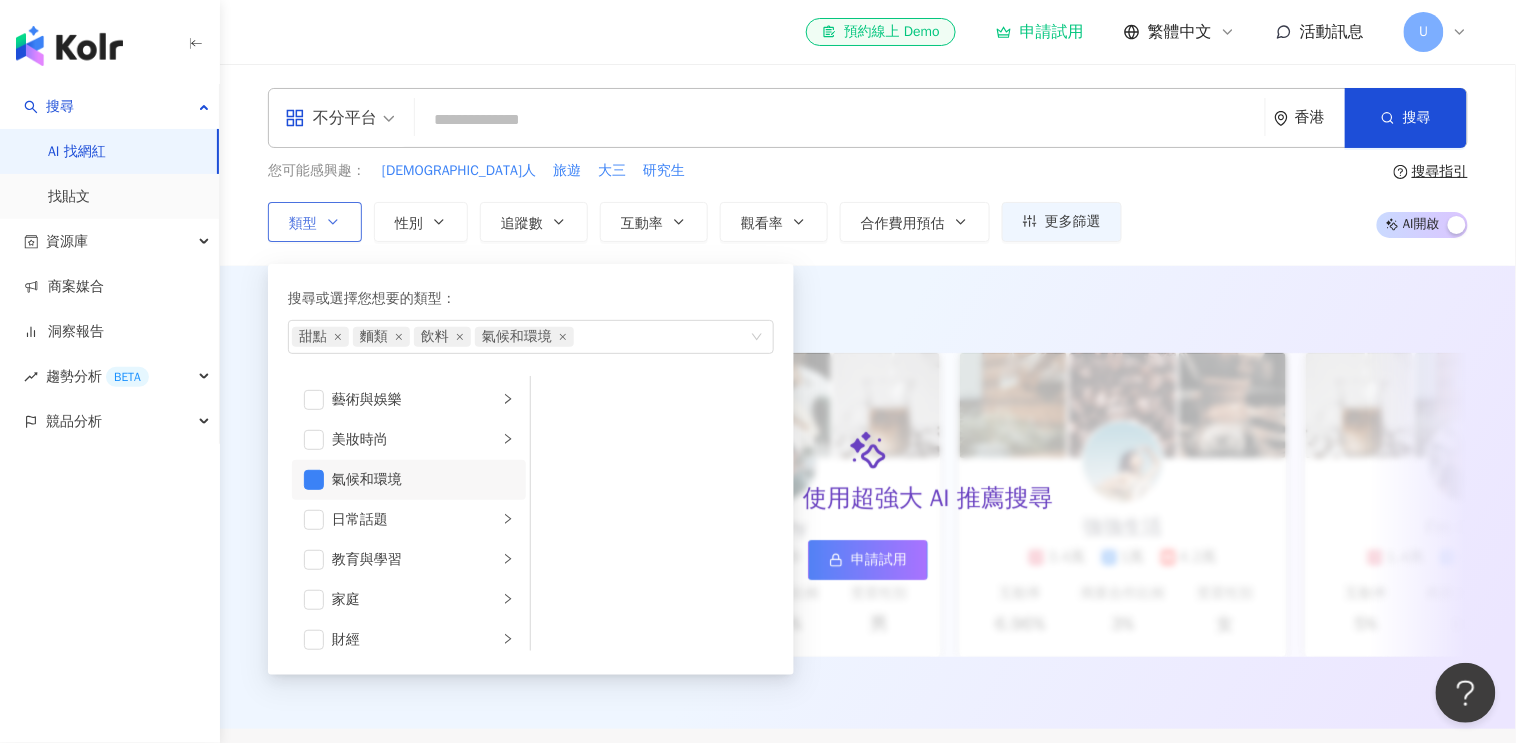 click on "氣候和環境" at bounding box center (423, 480) 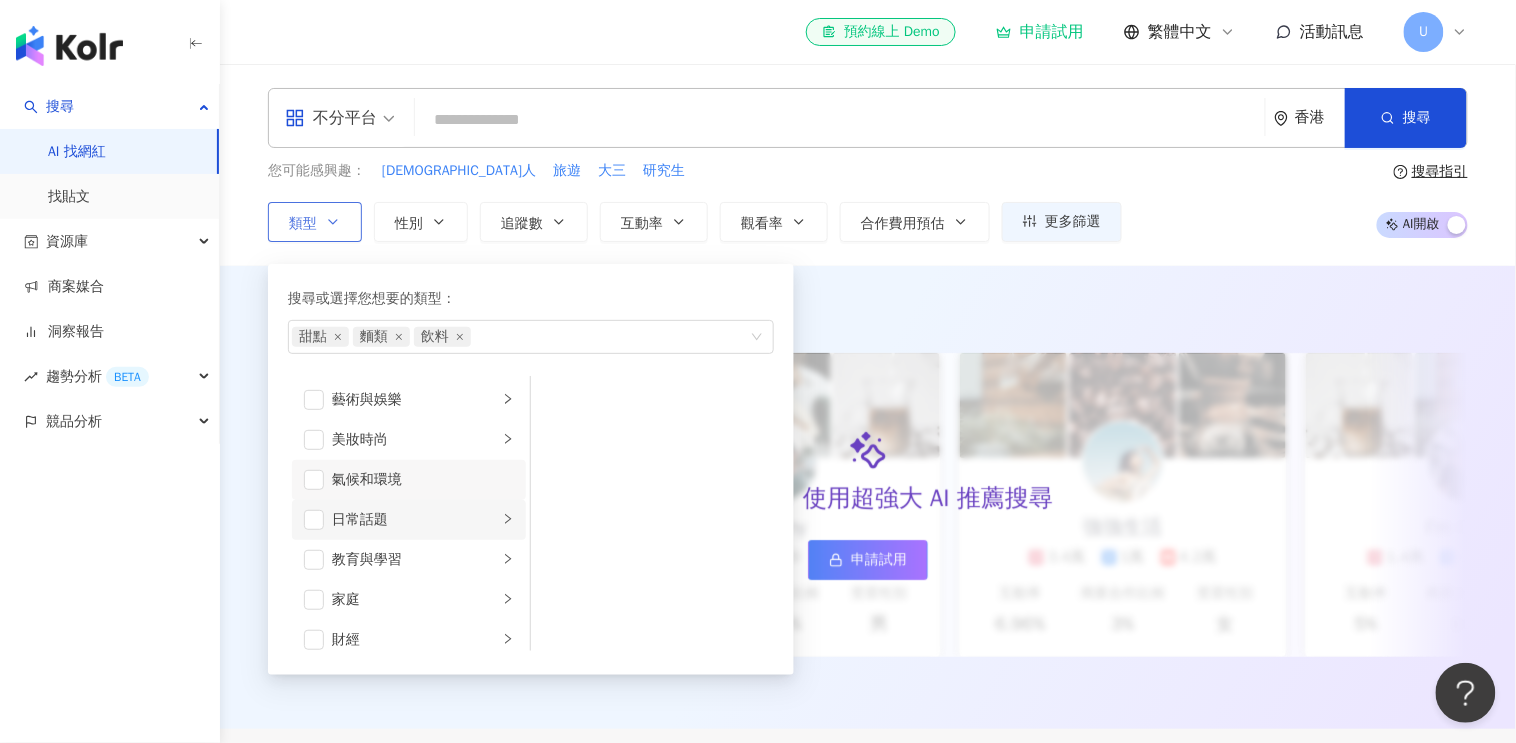 click on "日常話題" at bounding box center (415, 520) 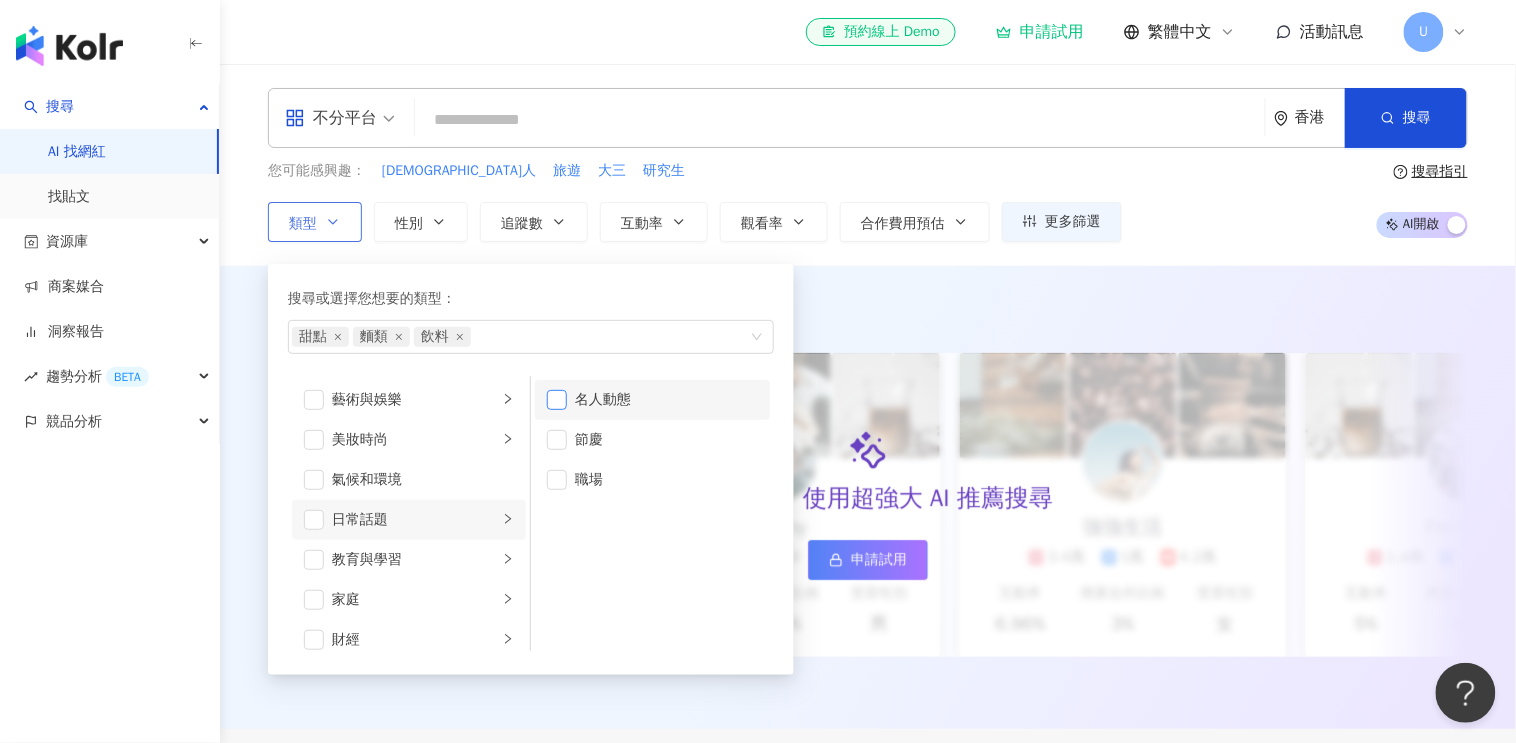 click at bounding box center [557, 400] 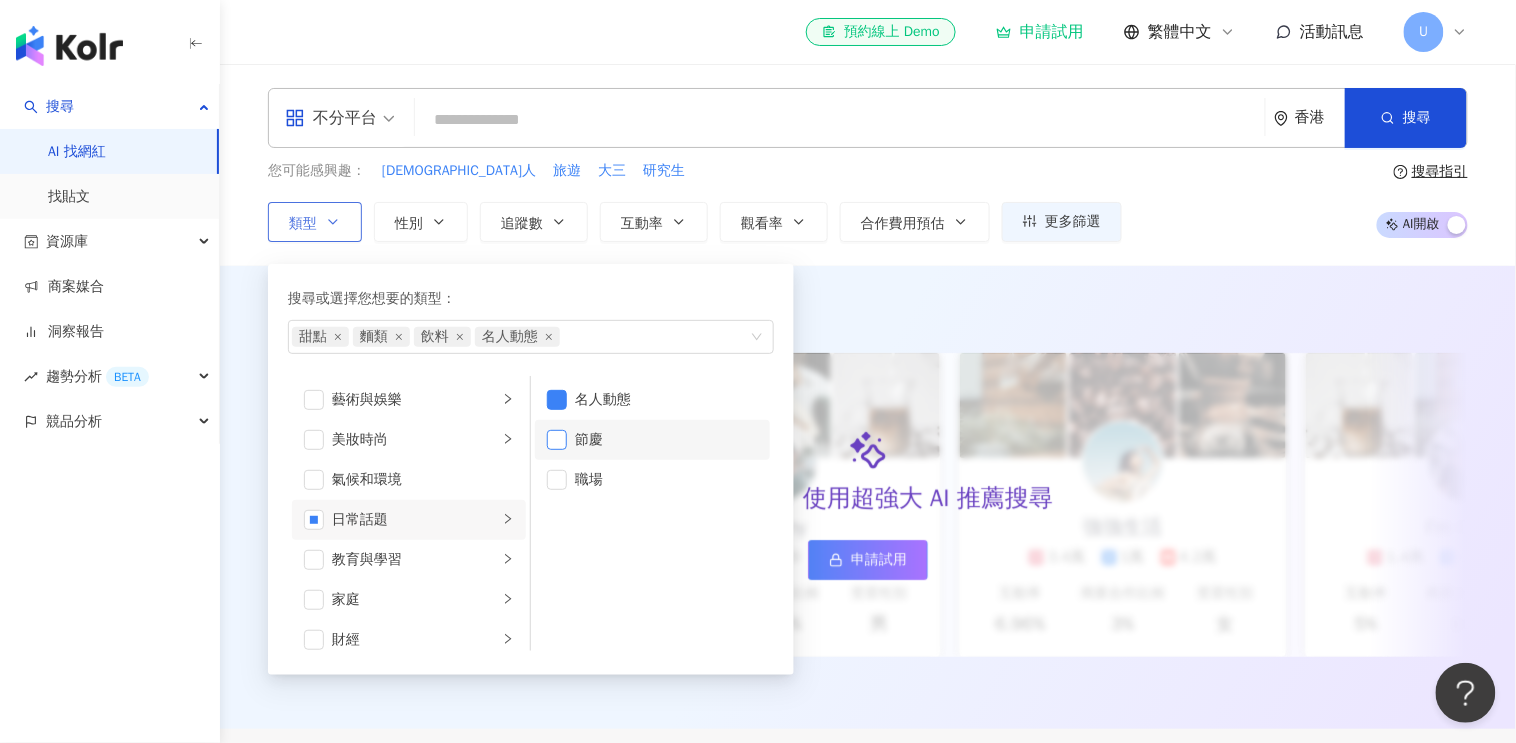 click at bounding box center [557, 440] 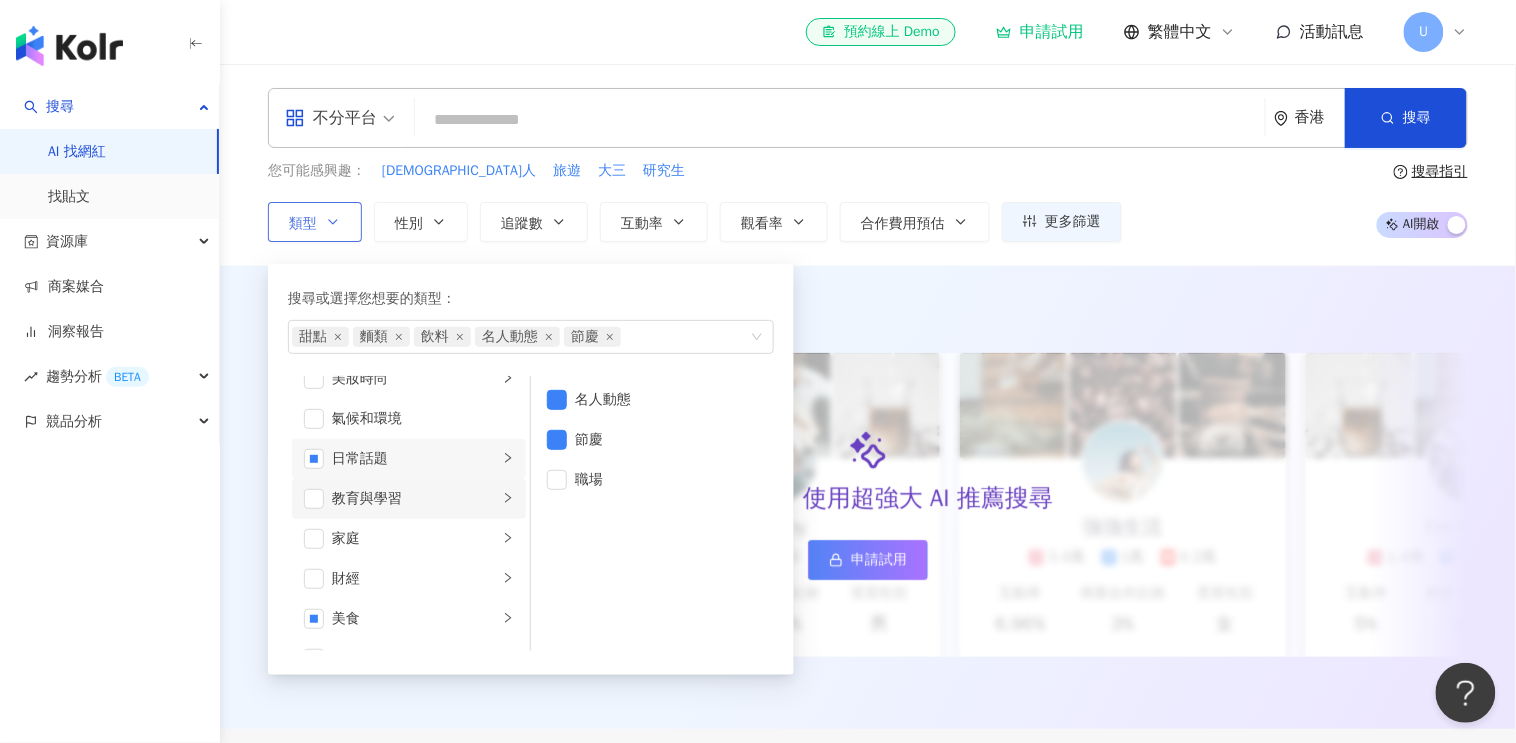 scroll, scrollTop: 63, scrollLeft: 0, axis: vertical 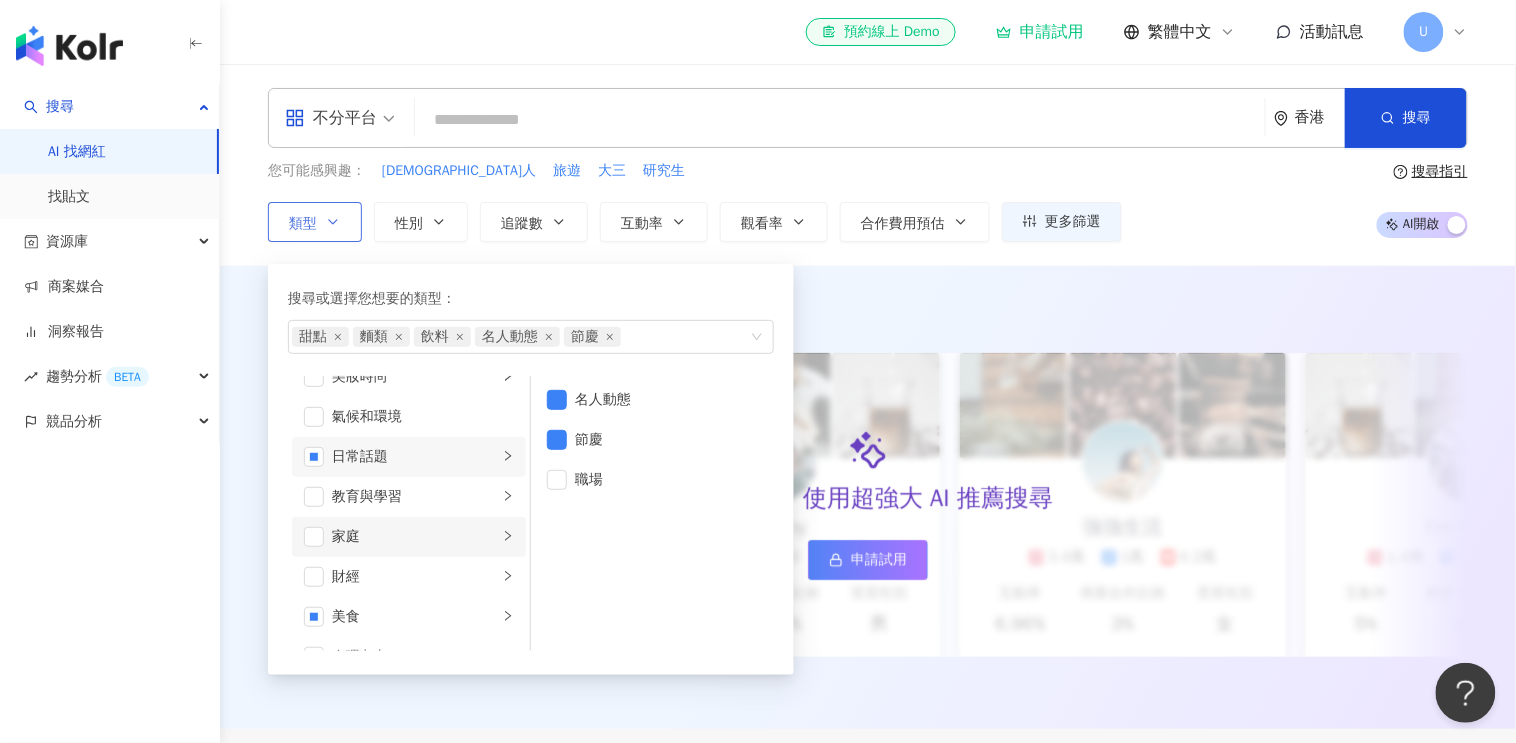 click on "家庭" at bounding box center [415, 537] 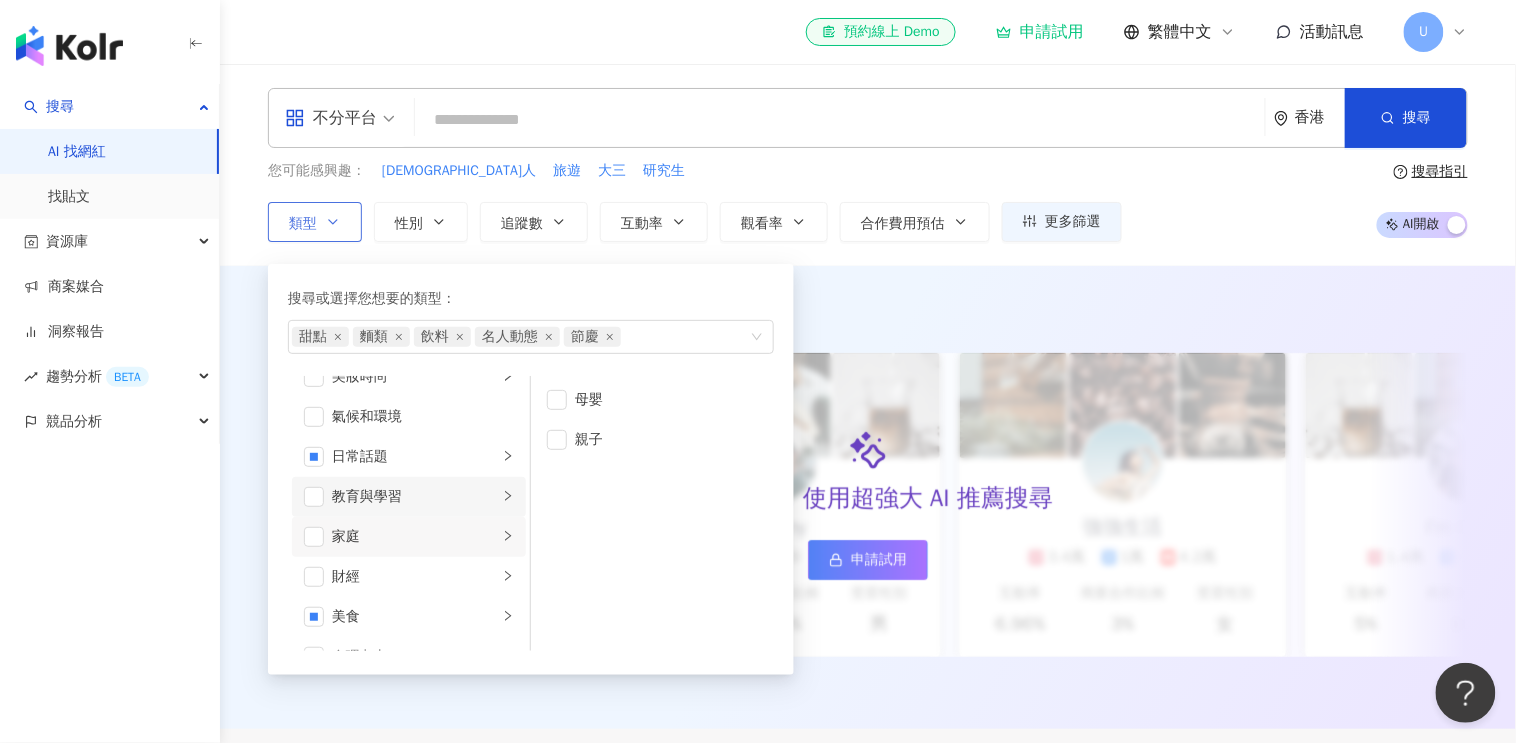 click on "教育與學習" at bounding box center [415, 497] 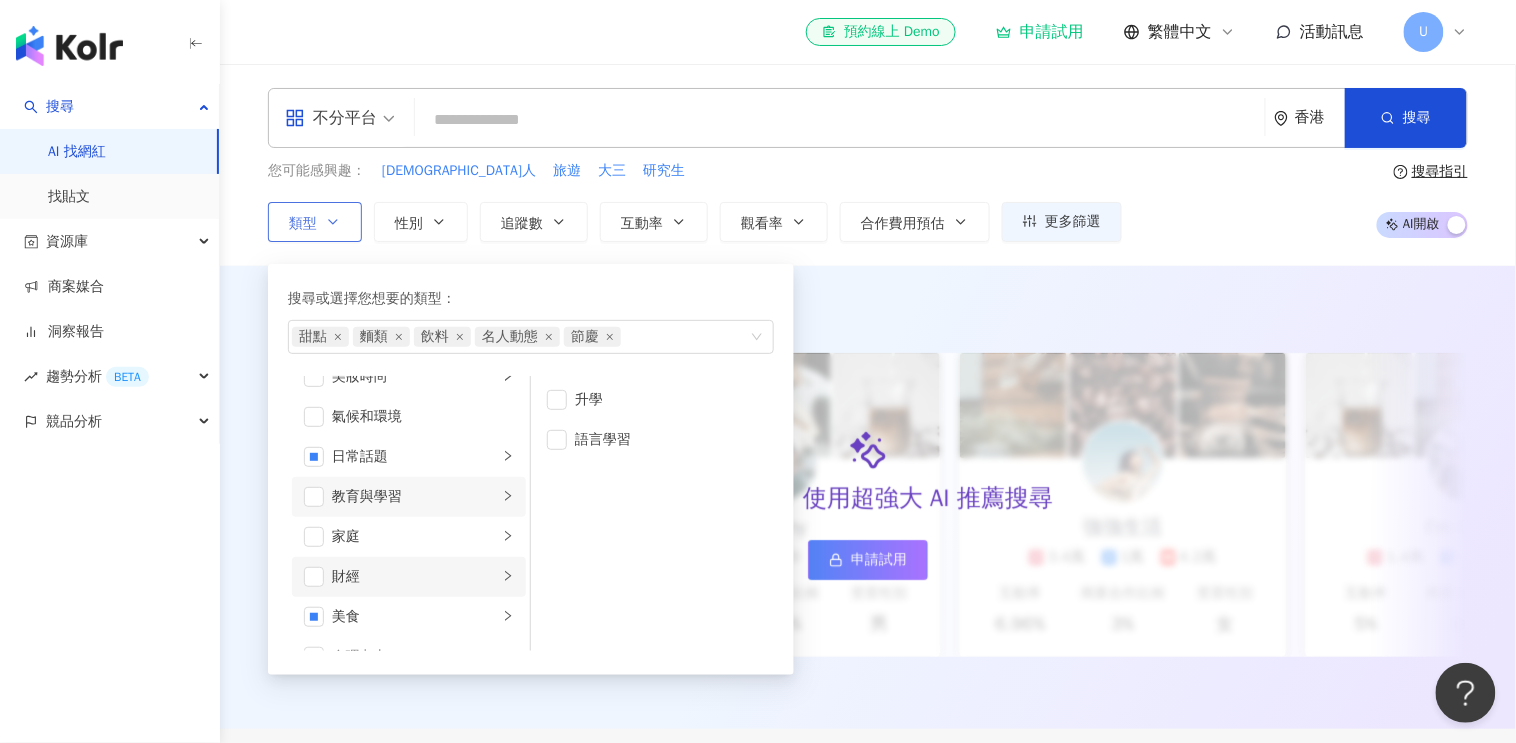 click on "財經" at bounding box center [409, 577] 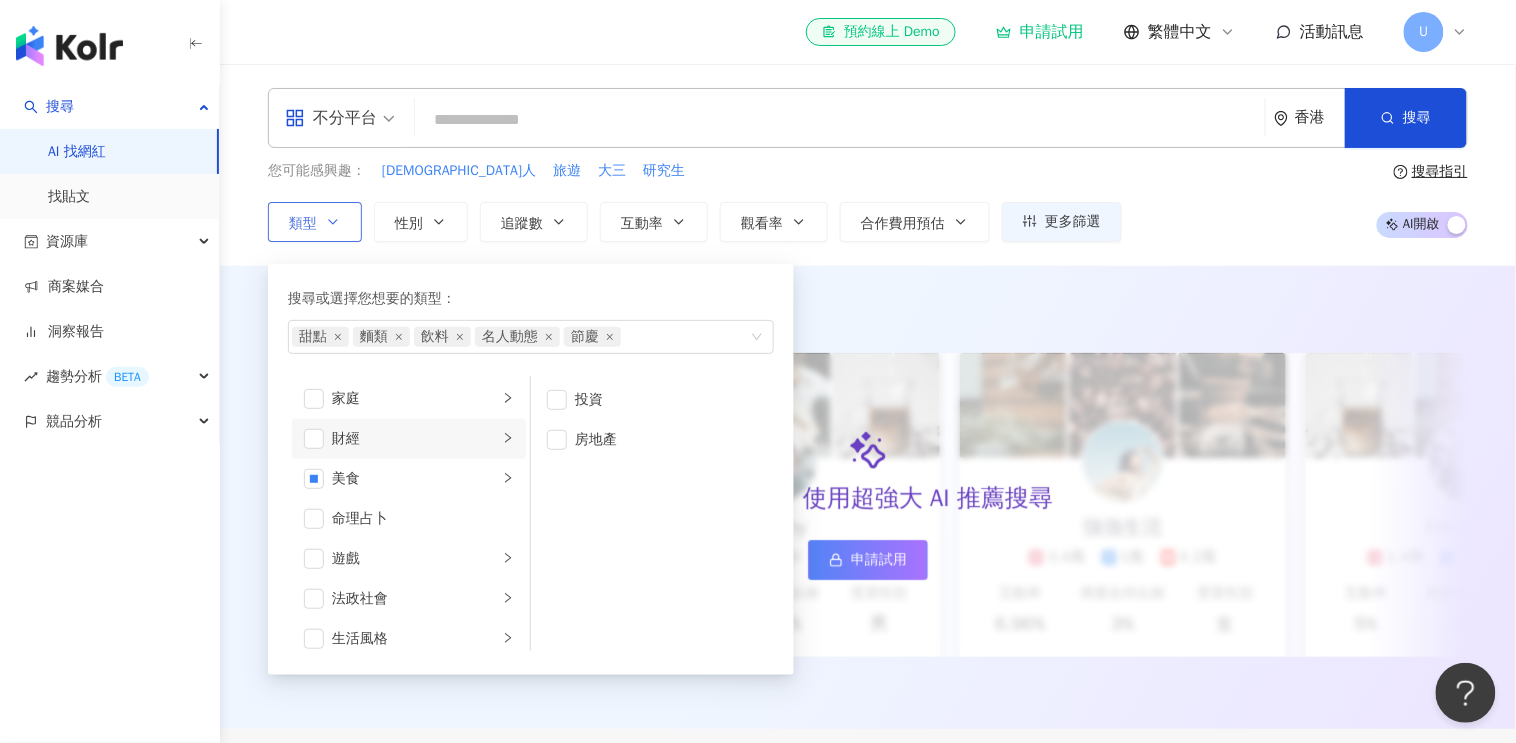 scroll, scrollTop: 216, scrollLeft: 0, axis: vertical 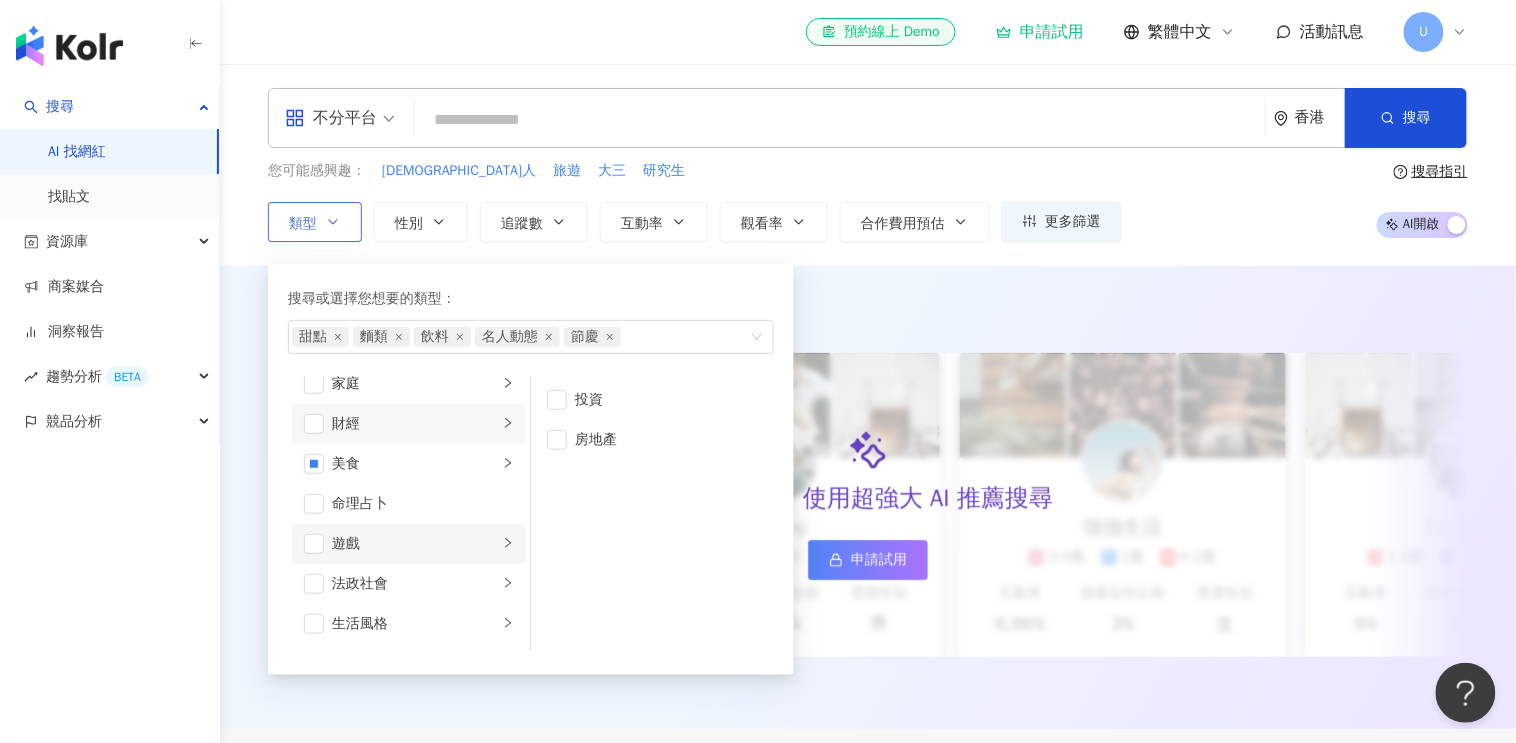 click on "遊戲" at bounding box center [409, 544] 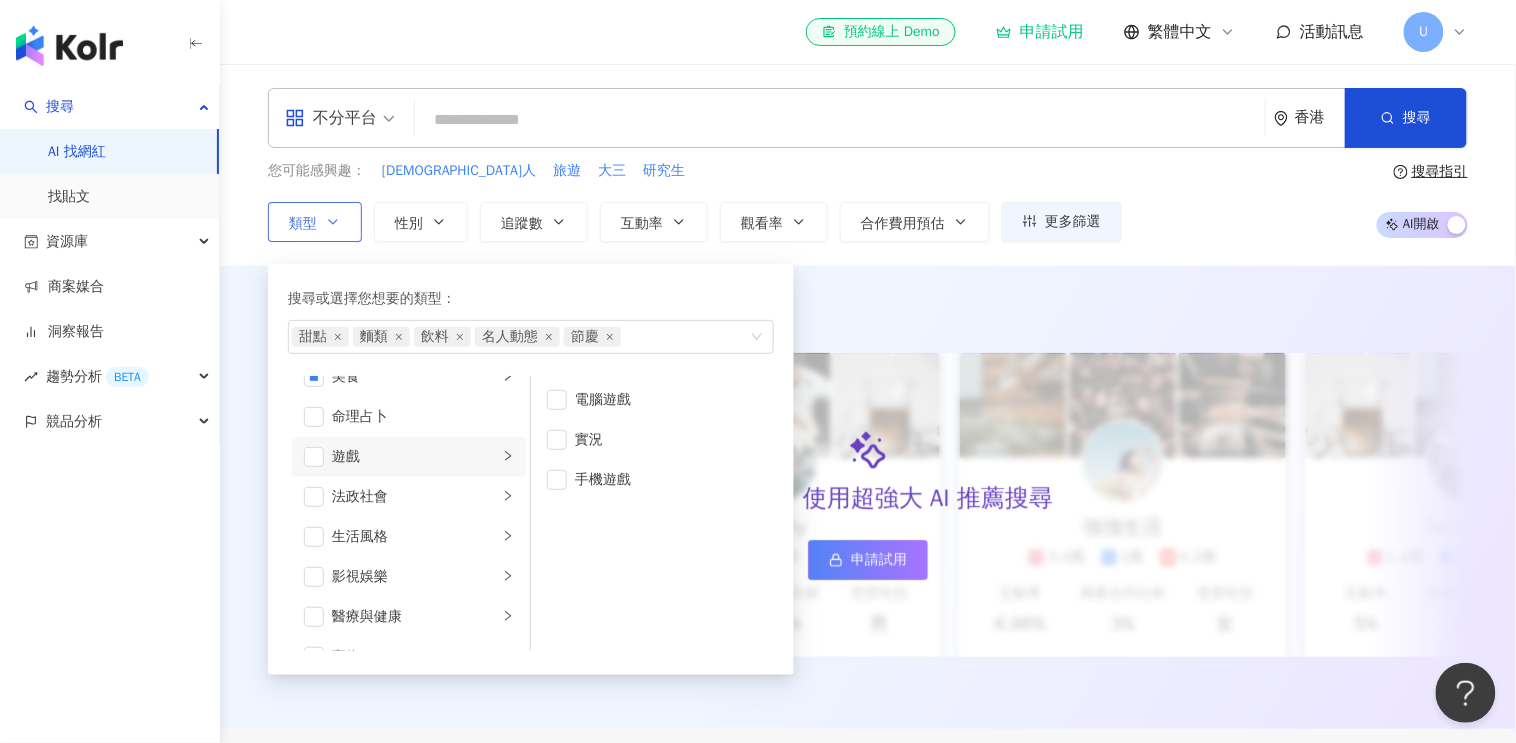 scroll, scrollTop: 305, scrollLeft: 0, axis: vertical 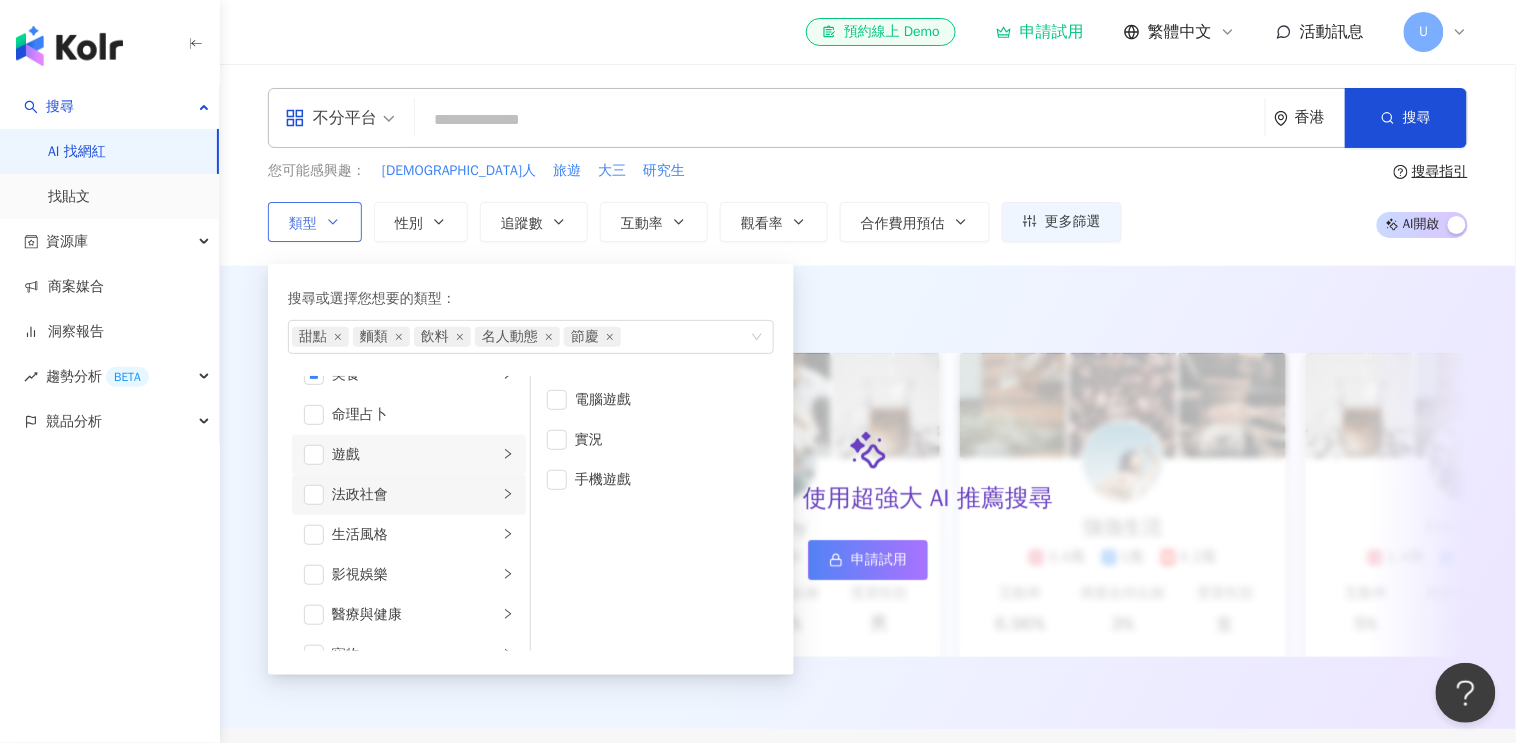 click on "法政社會" at bounding box center [415, 495] 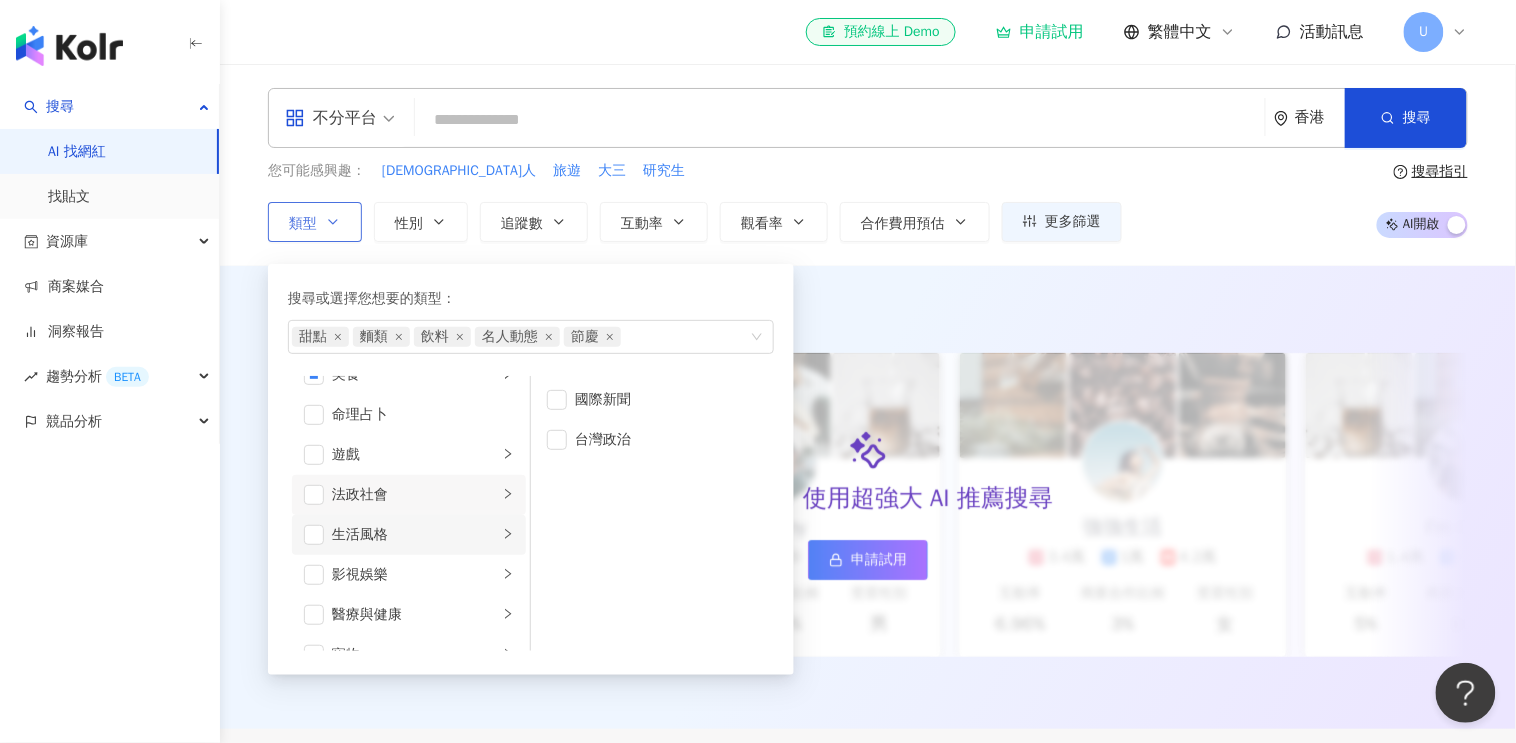 click on "生活風格" at bounding box center [415, 535] 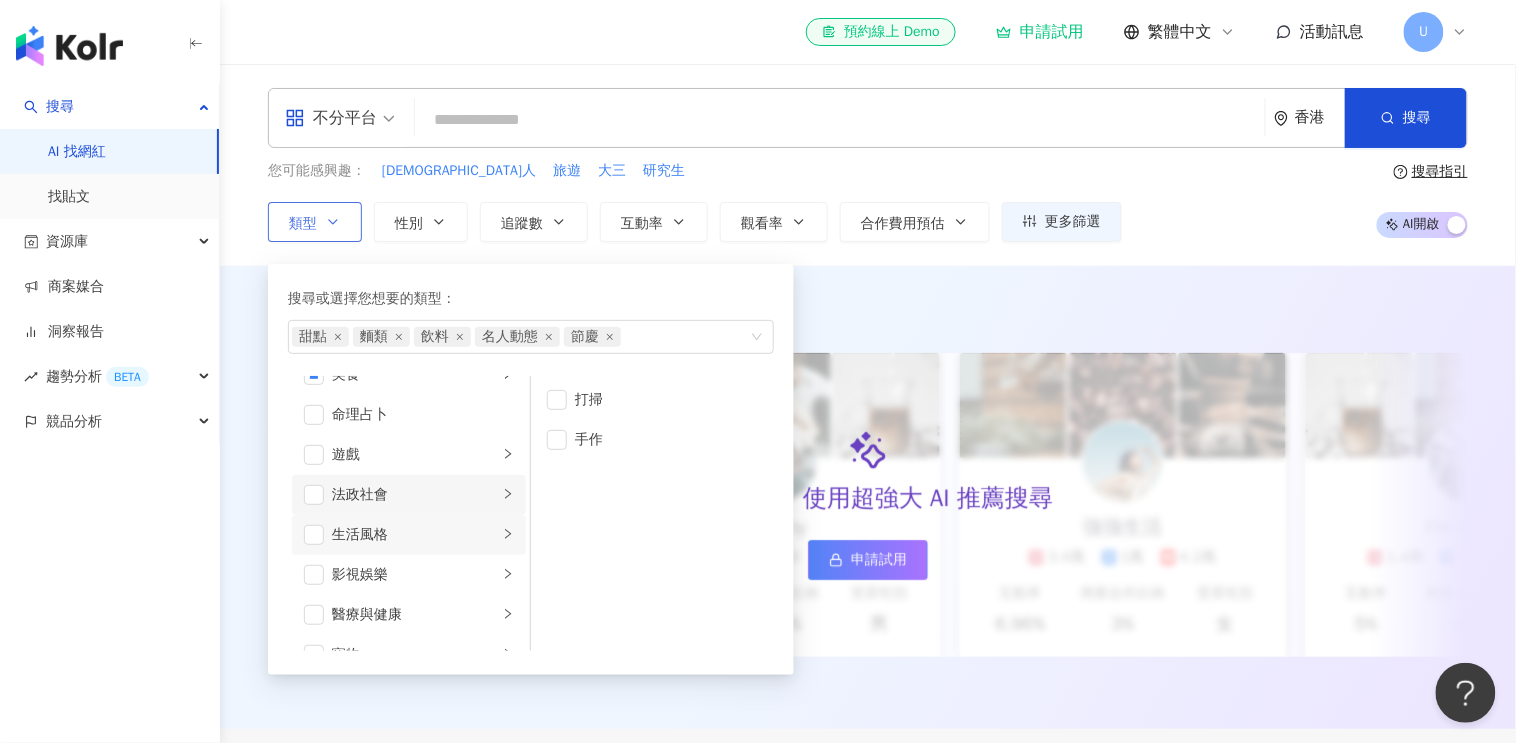 click on "法政社會" at bounding box center [415, 495] 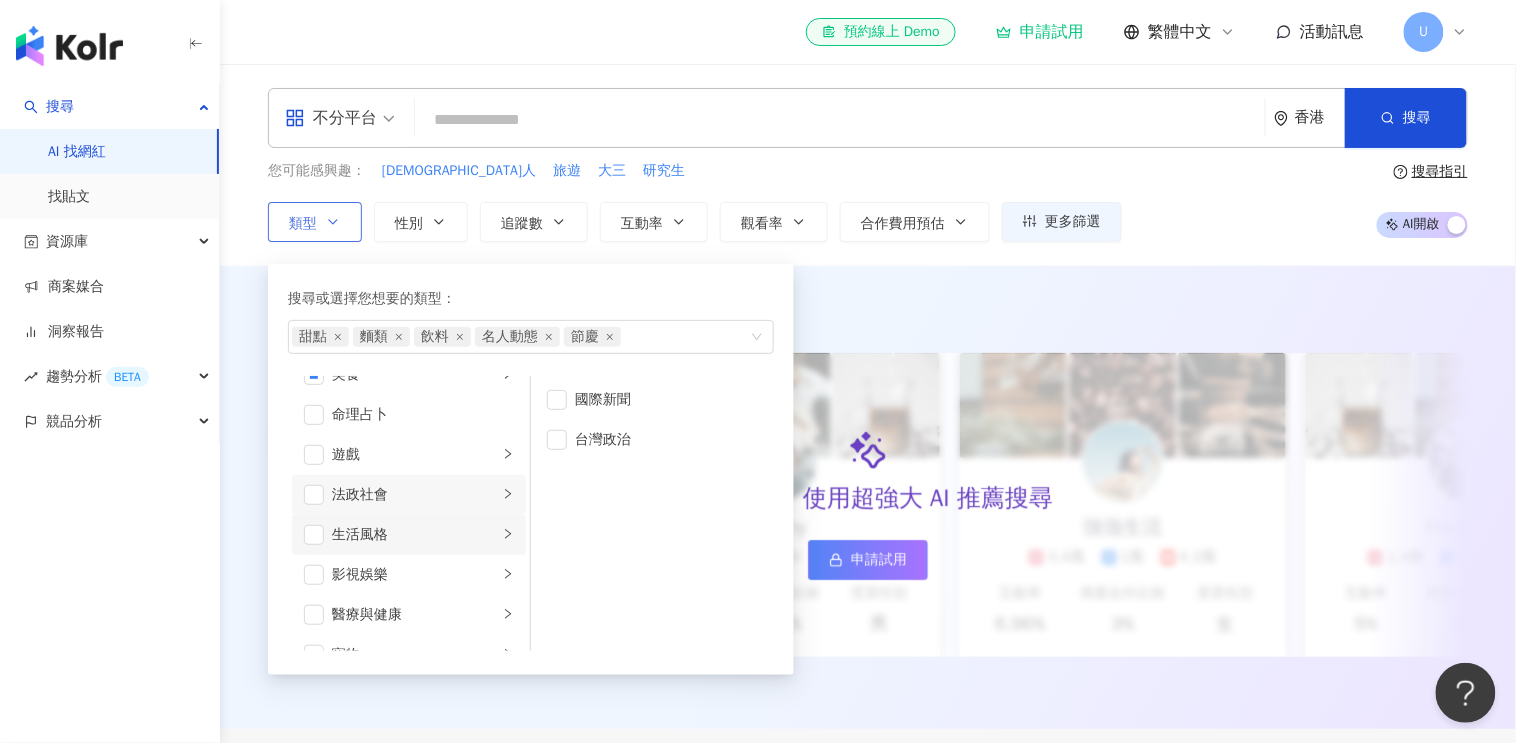 click on "生活風格" at bounding box center (415, 535) 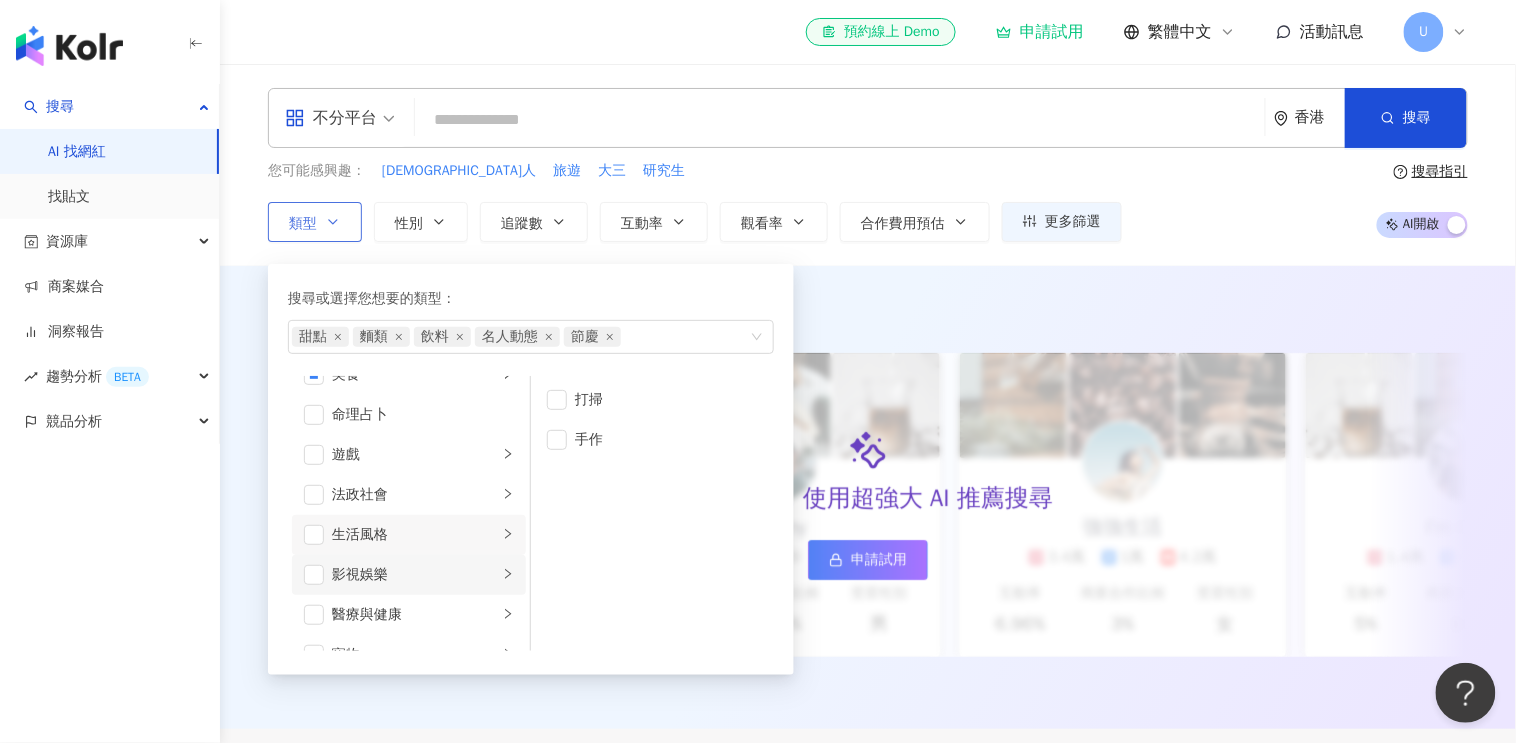 click on "影視娛樂" at bounding box center (415, 575) 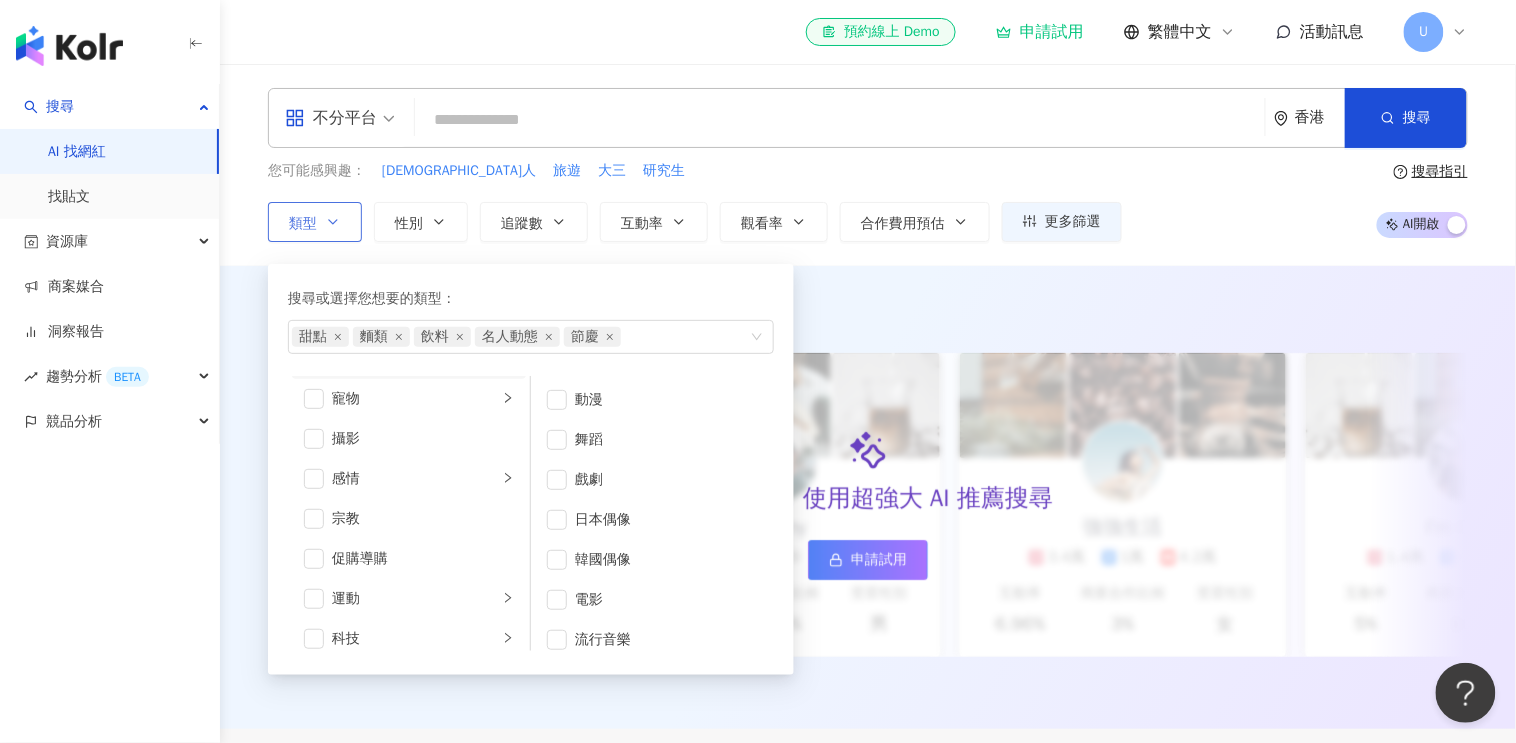 scroll, scrollTop: 571, scrollLeft: 0, axis: vertical 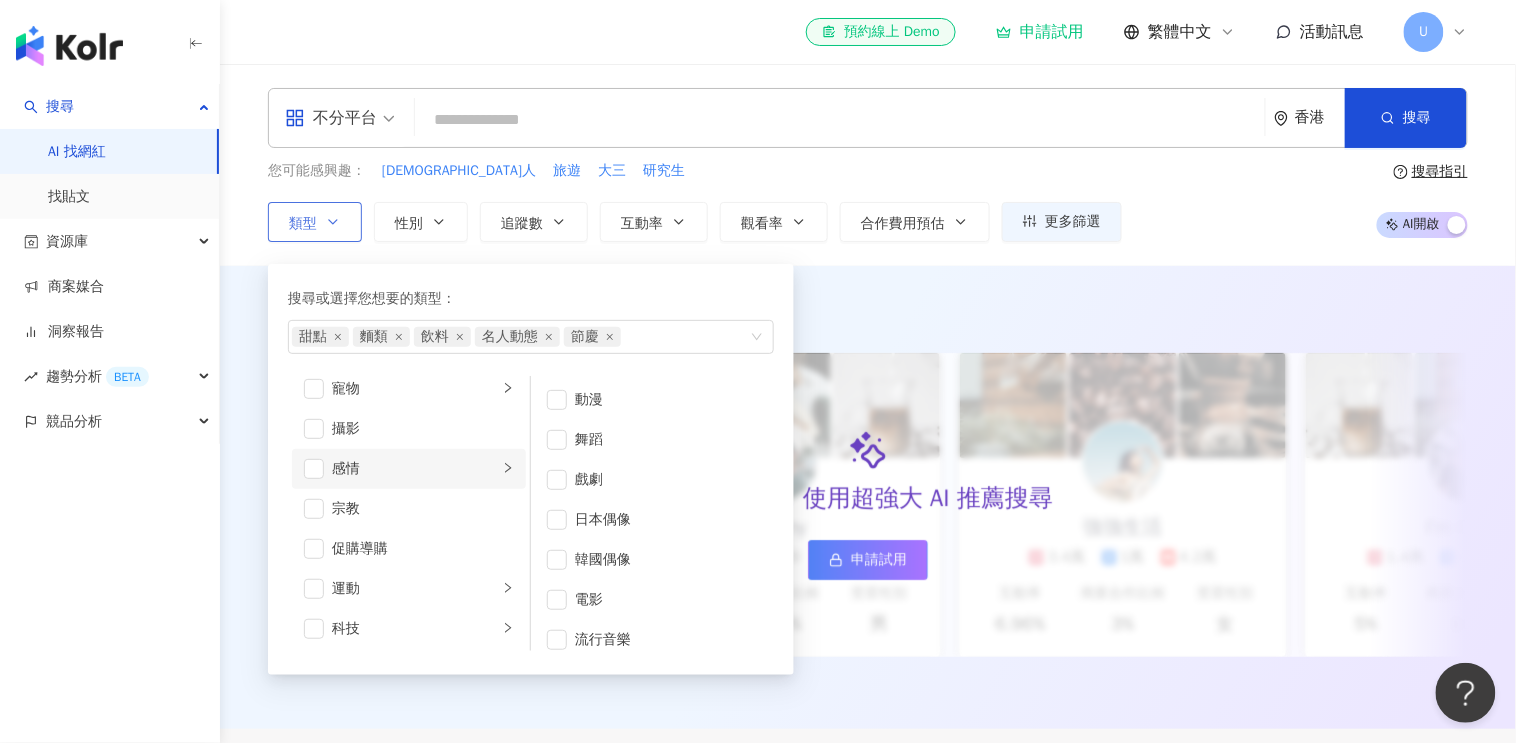 click on "感情" at bounding box center (415, 469) 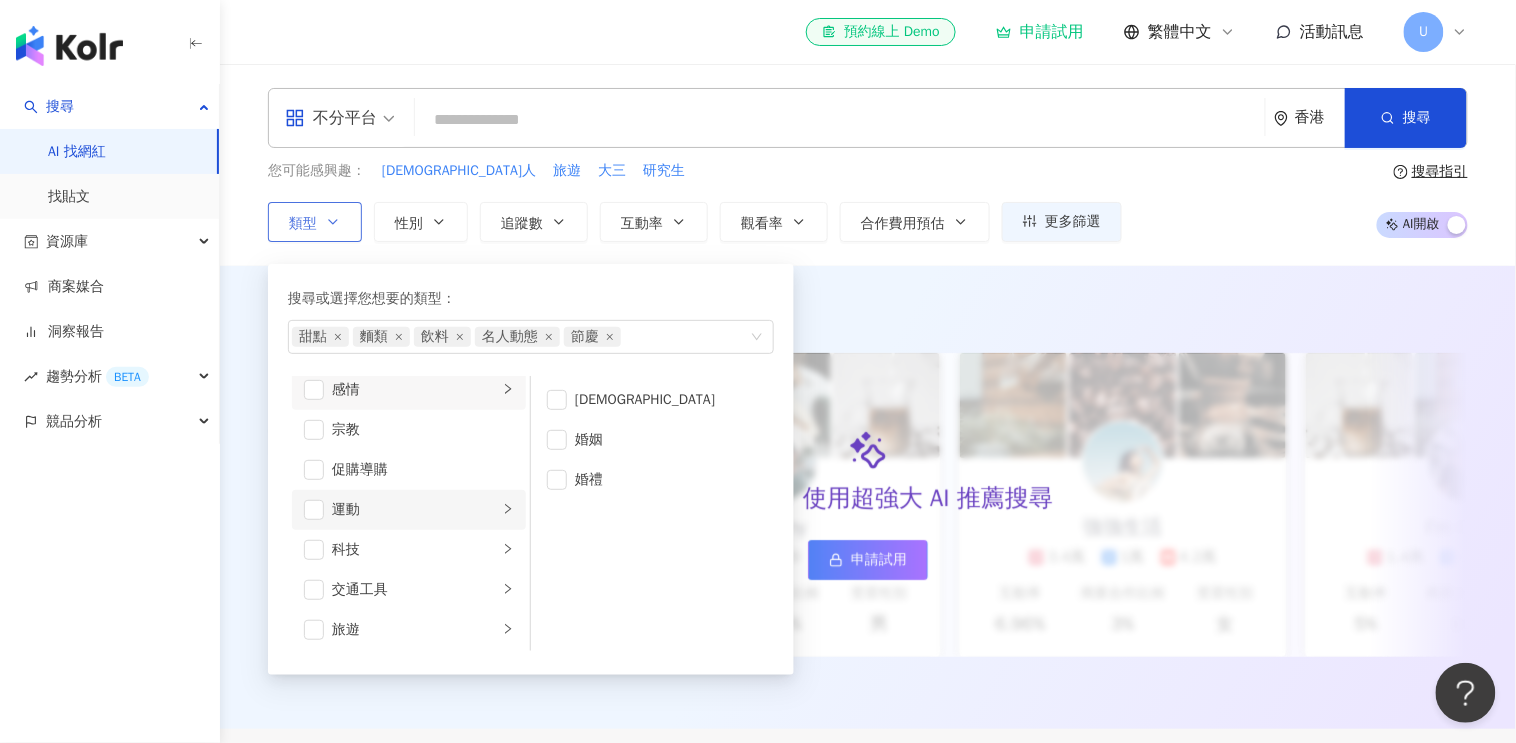 scroll, scrollTop: 692, scrollLeft: 0, axis: vertical 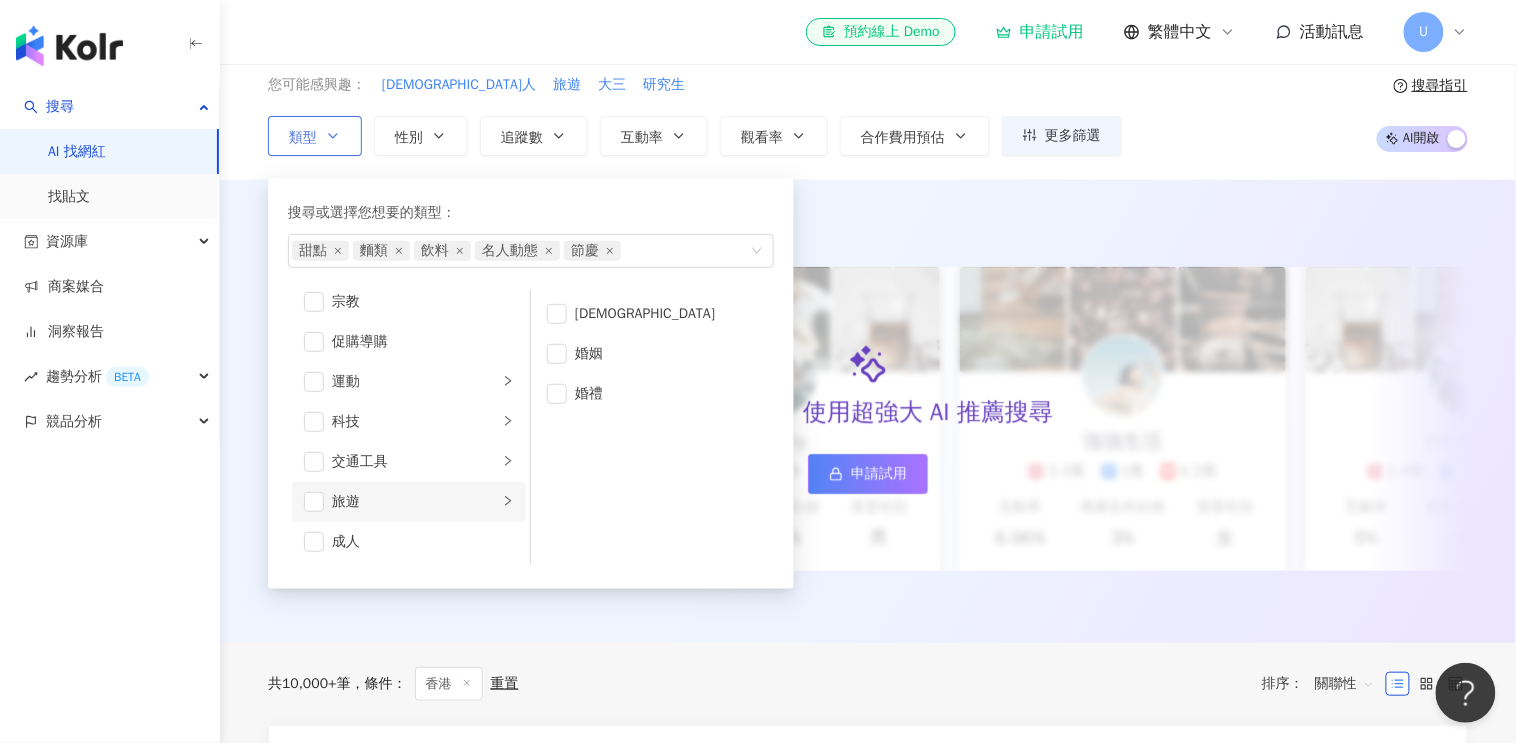 click on "旅遊" at bounding box center [409, 502] 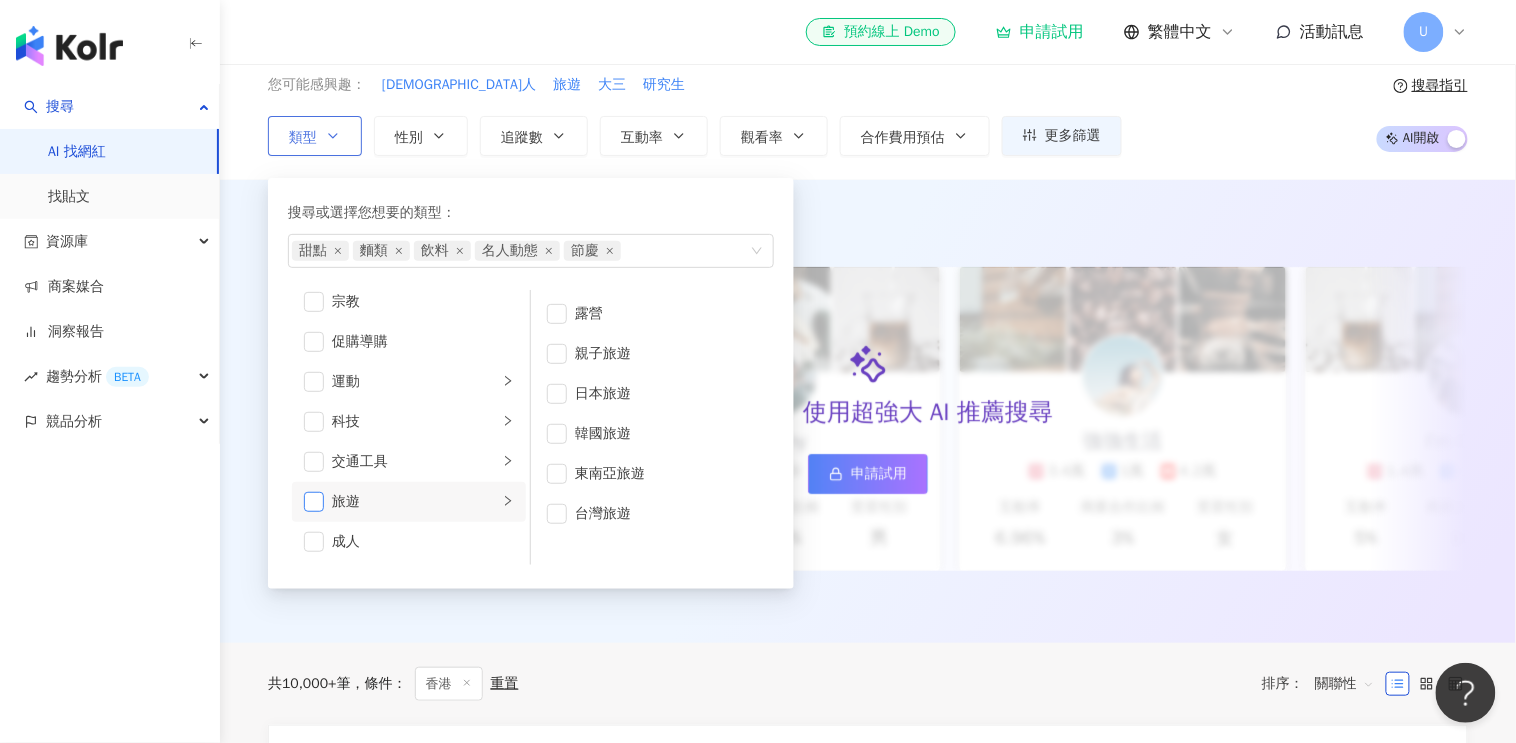click at bounding box center [314, 502] 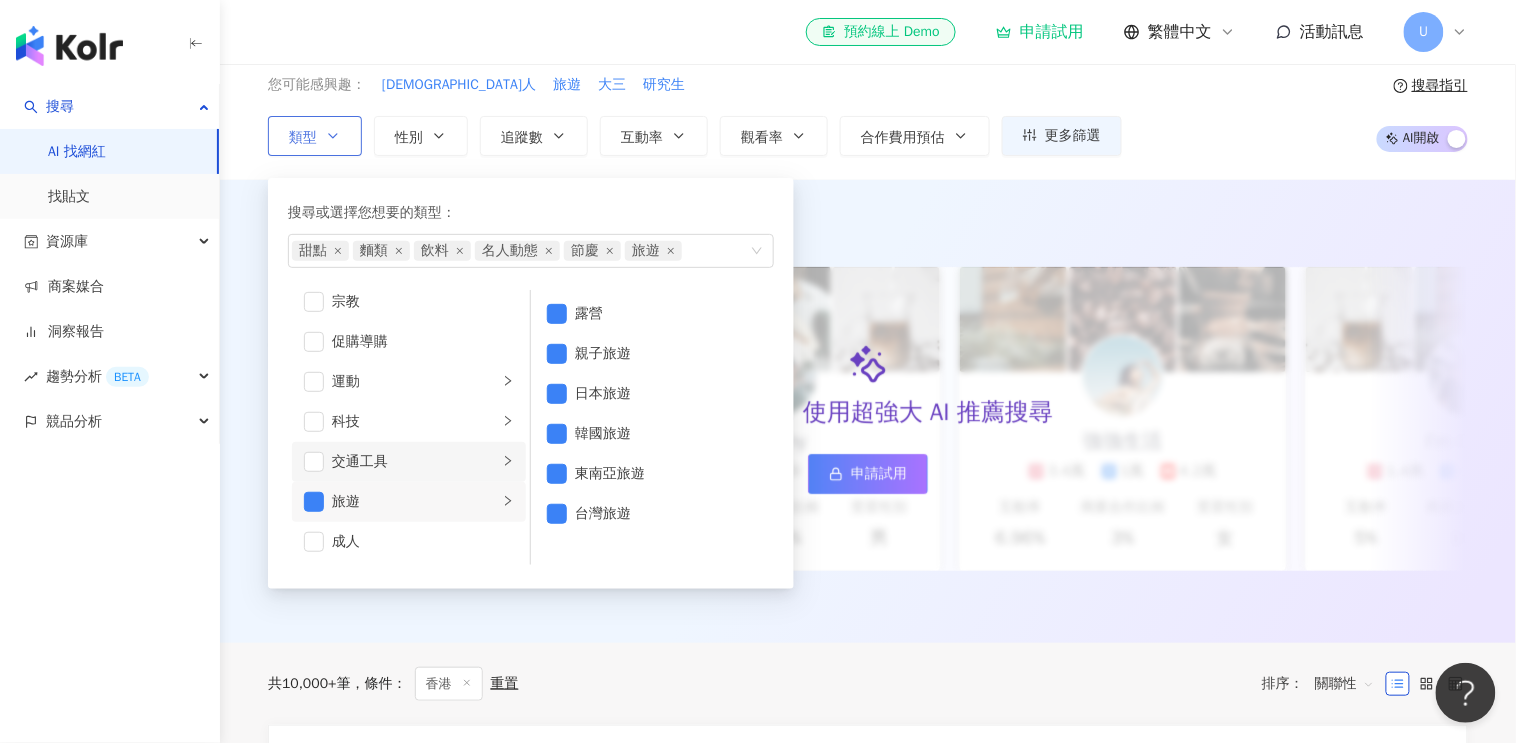 click on "交通工具" at bounding box center (415, 462) 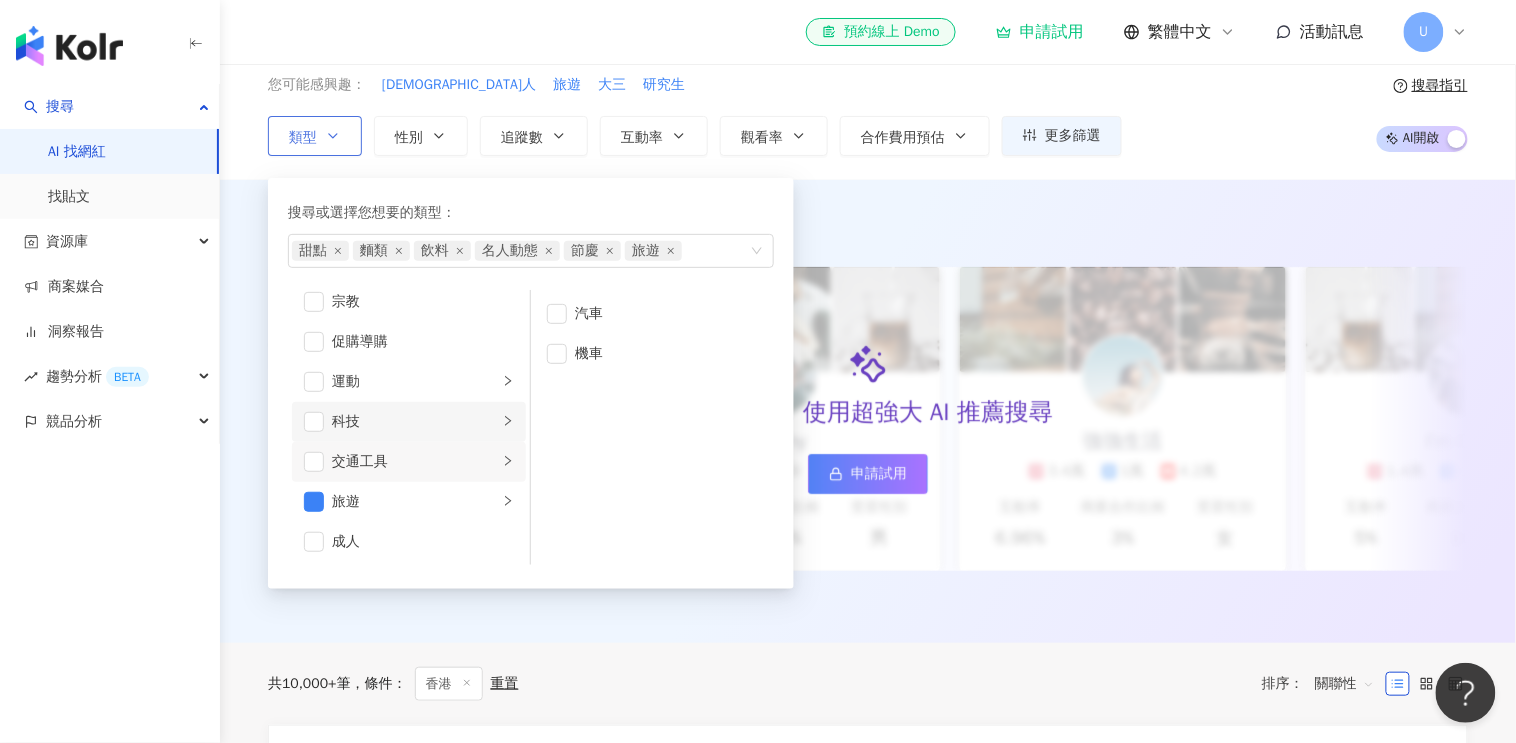 click on "科技" at bounding box center (415, 422) 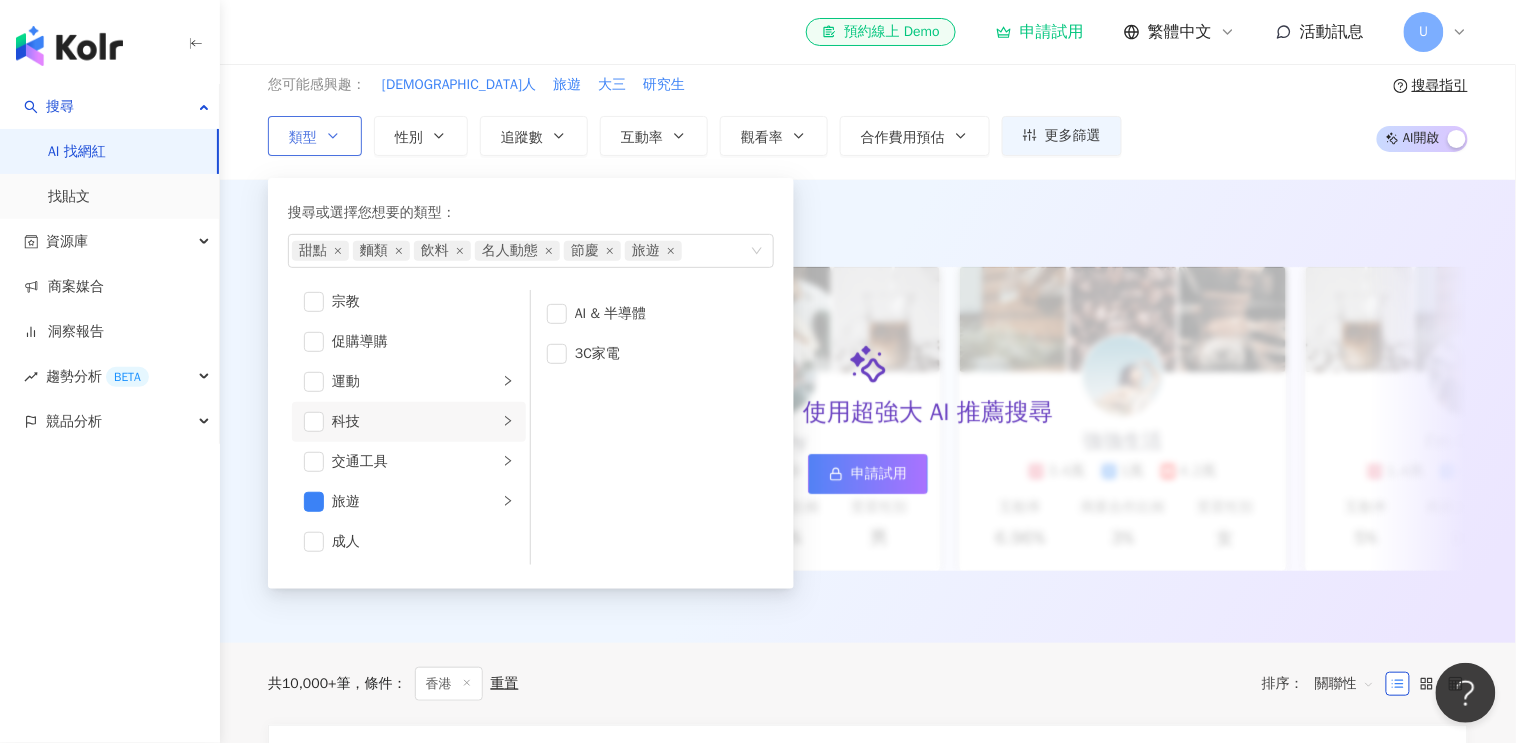 scroll, scrollTop: 573, scrollLeft: 0, axis: vertical 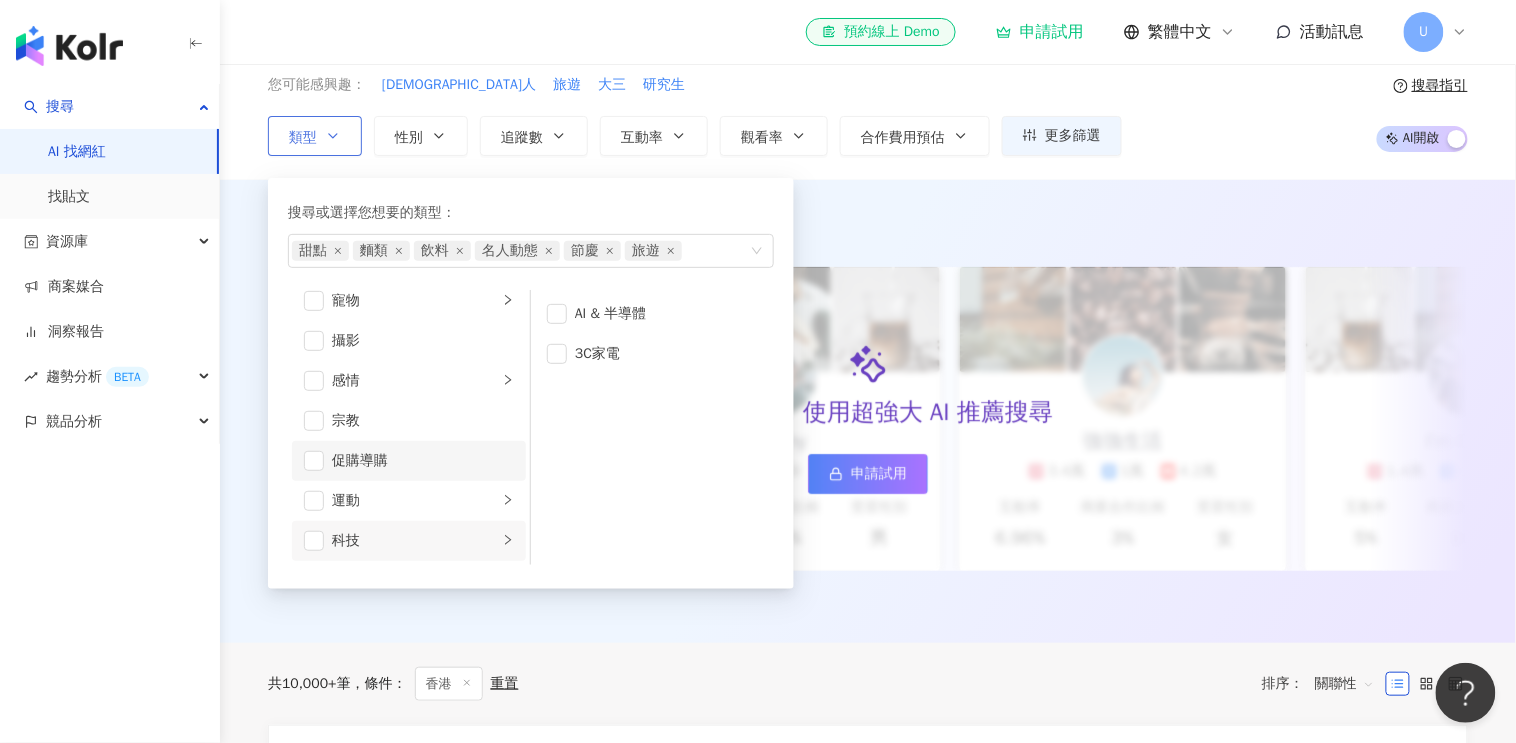 click on "促購導購" at bounding box center (423, 461) 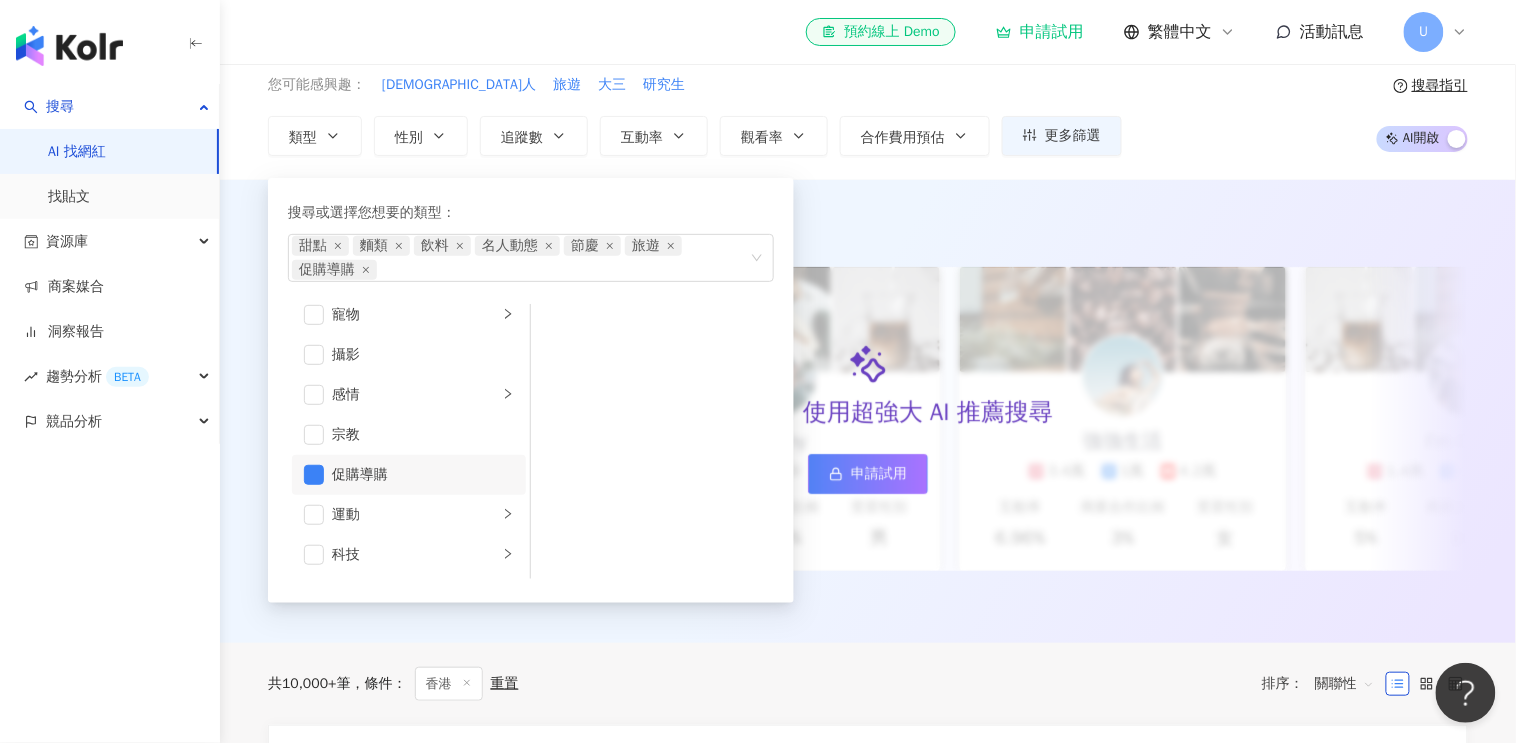 click on "AI 推薦 ： 精選優質網紅 升級方案，使用超強大 AI 推薦搜尋 申請試用 Cindy 1.4萬 1.1萬 3.2萬 互動率 5% 商業合作比例 10% 受眾性別 女 [PERSON_NAME] 2.4萬 999 4.2萬 互動率 6.96% 商業合作比例 0.12% 受眾性別 男 強強生活 3.4萬 1萬 4.2萬 互動率 6.96% 商業合作比例 3% 受眾性別 女 I’m Candy 1.4萬 1.1萬 3.2萬 互動率 5% 商業合作比例 10% 受眾性別 女 Mindy 2.4萬 999 4.2萬 互動率 6.96% 商業合作比例 0.12% 受眾性別 男 美食探險家 3.4萬 1萬 4.2萬 互動率 6.96% 商業合作比例 3% 受眾性別 女 雨天窩在窗邊 1.4萬 1.1萬 3.2萬 互動率 5% 商業合作比例 10% 受眾性別 女 甜點地圖 2.4萬 999 4.2萬 互動率 6.96% 商業合作比例 0.12% 受眾性別 男 味蕾旅行家 3.4萬 1萬 4.2萬 互動率 6.96% 商業合作比例 3% 受眾性別 女 甜甜ㄉ每一天 1.4萬 1.1萬 3.2萬 互動率 5% 商業合作比例 10% 受眾性別 女 品牌 A 2.4萬 999 4.2萬 互動率 6.96% 0.12% 男 1萬" at bounding box center [868, 411] 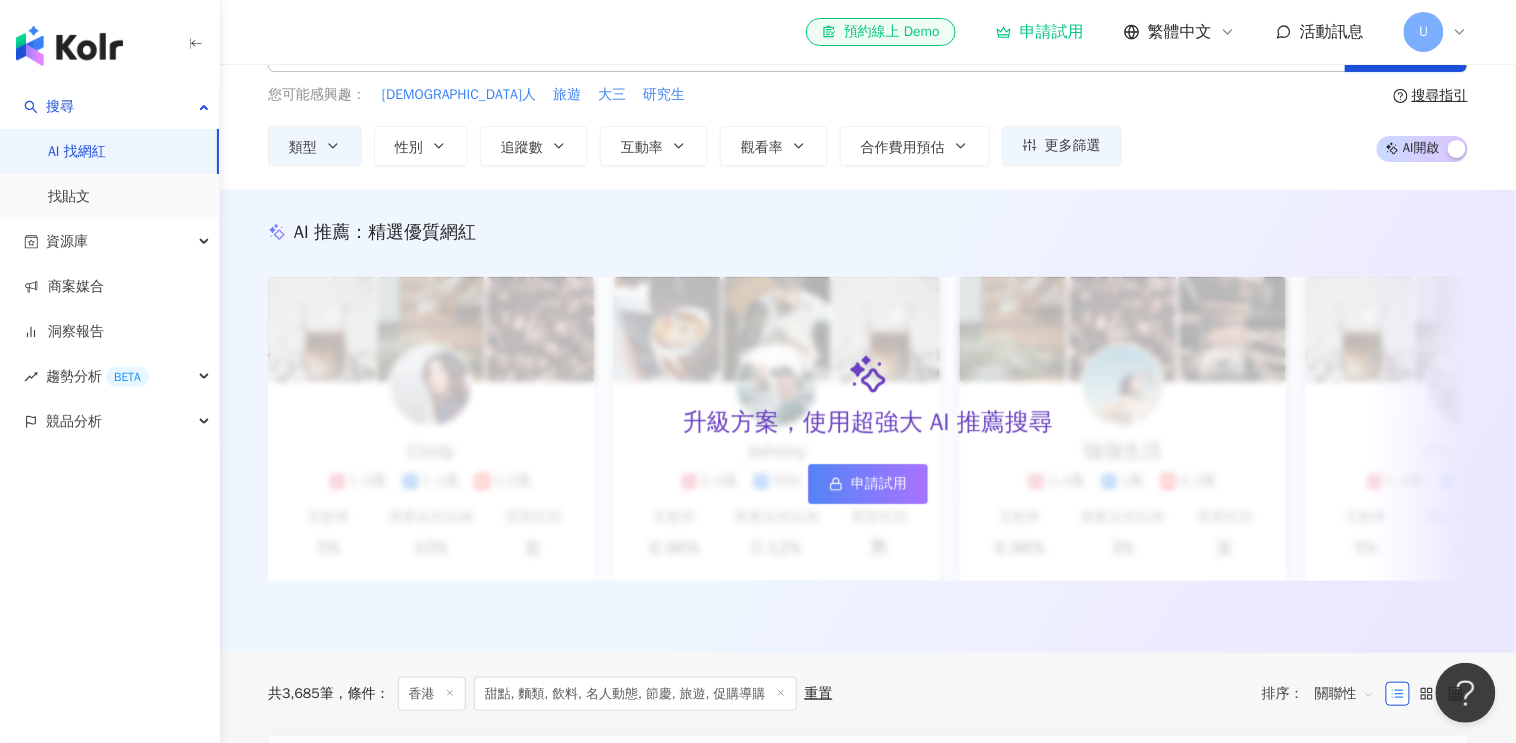 scroll, scrollTop: 43, scrollLeft: 0, axis: vertical 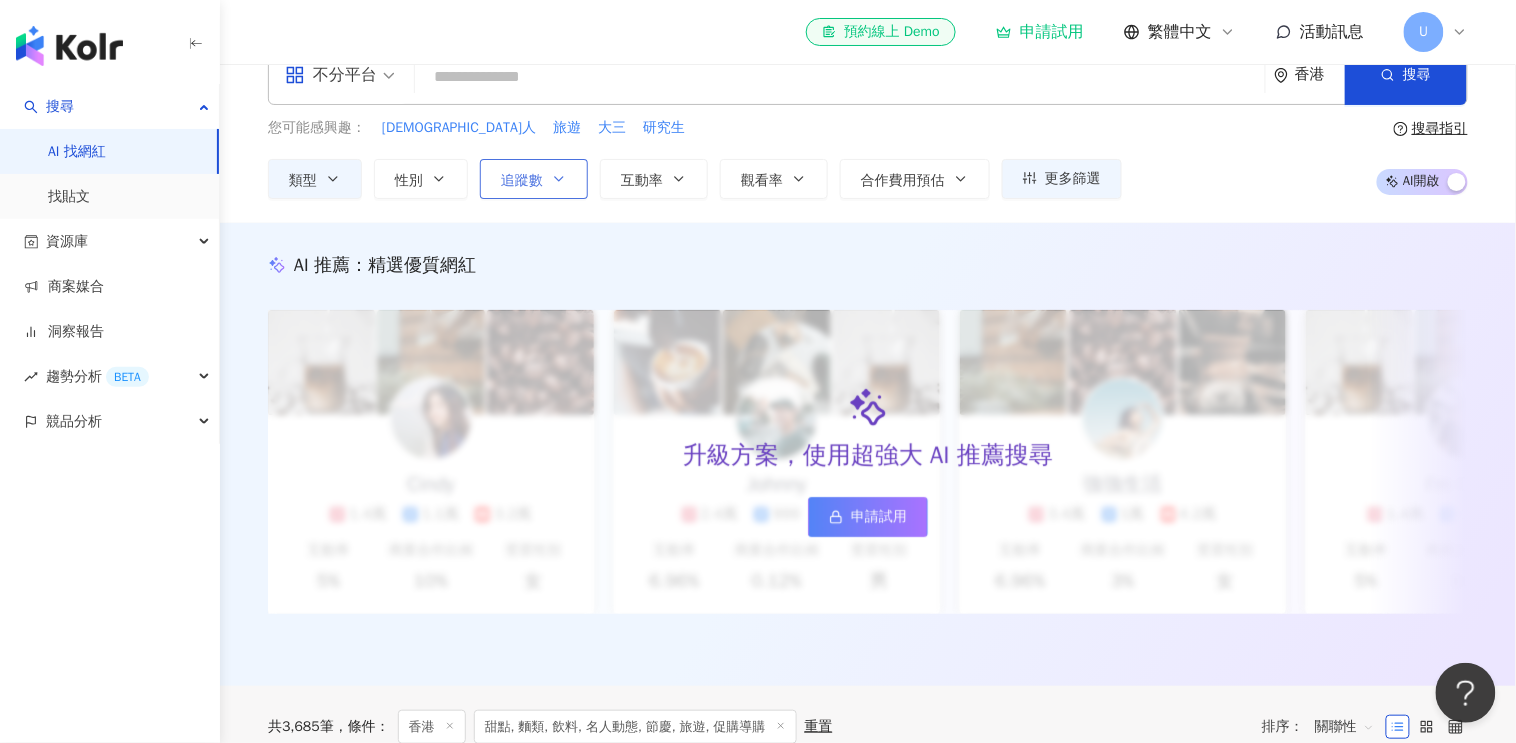 click on "追蹤數" at bounding box center (534, 179) 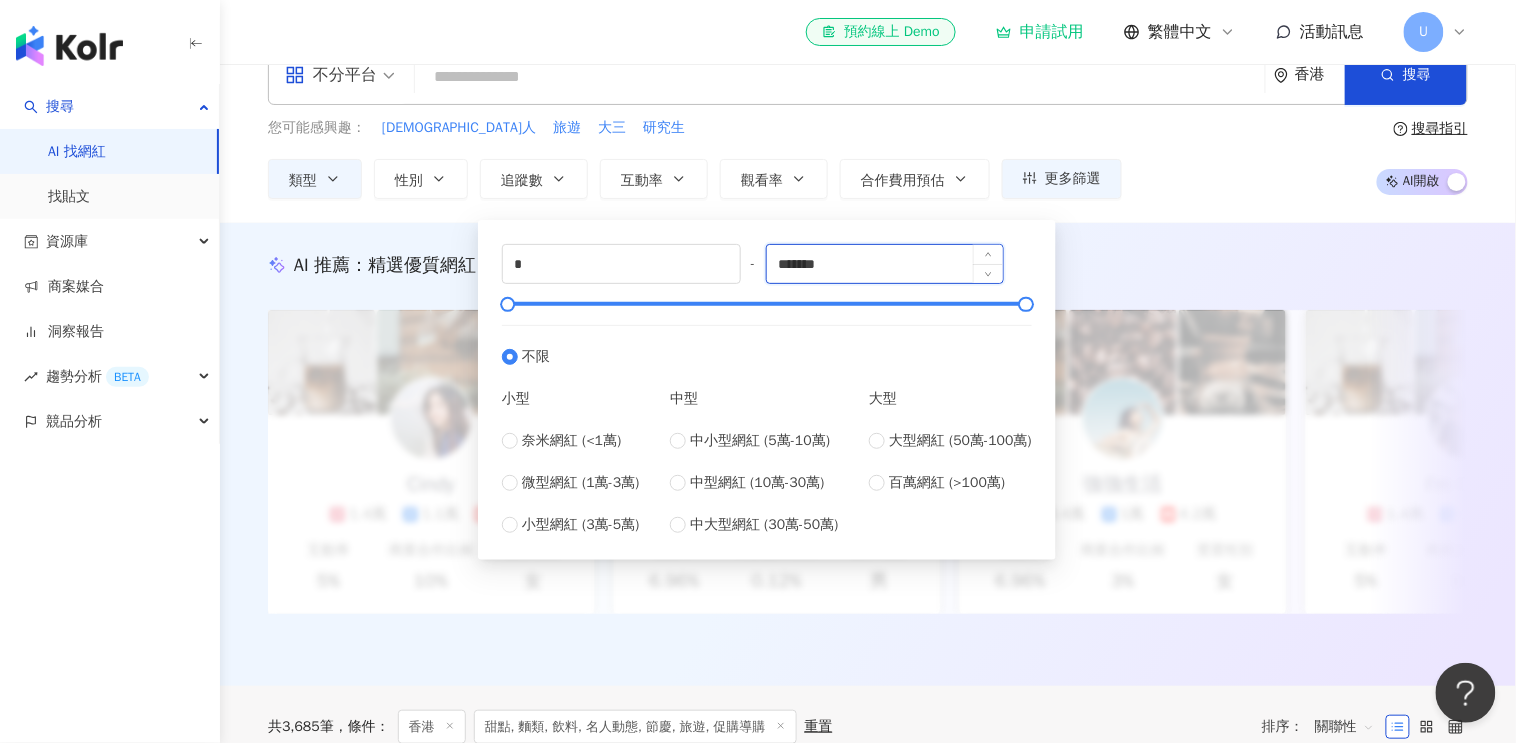 click on "*******" at bounding box center (885, 264) 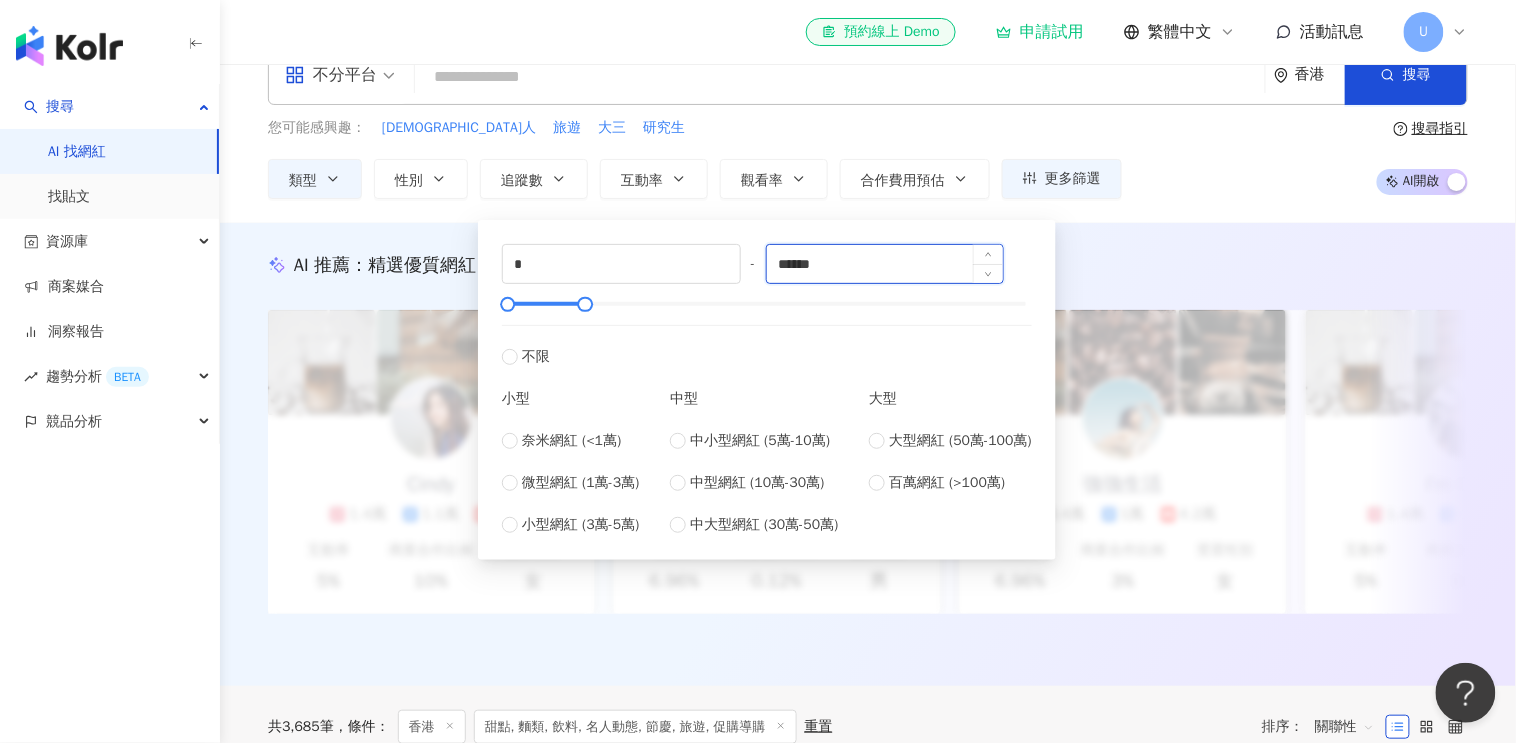type on "******" 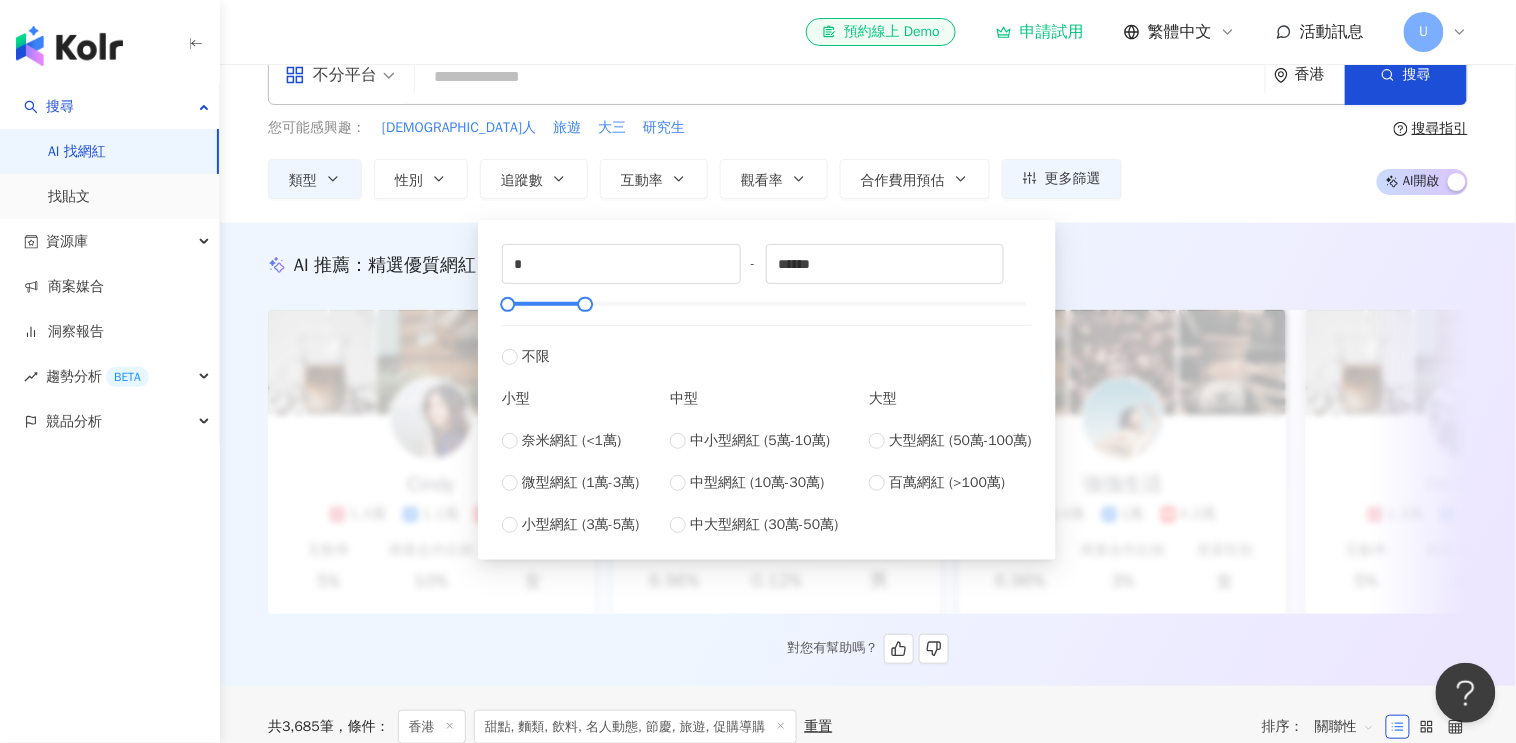 click on "AI 推薦 ： 精選優質網紅" at bounding box center [868, 265] 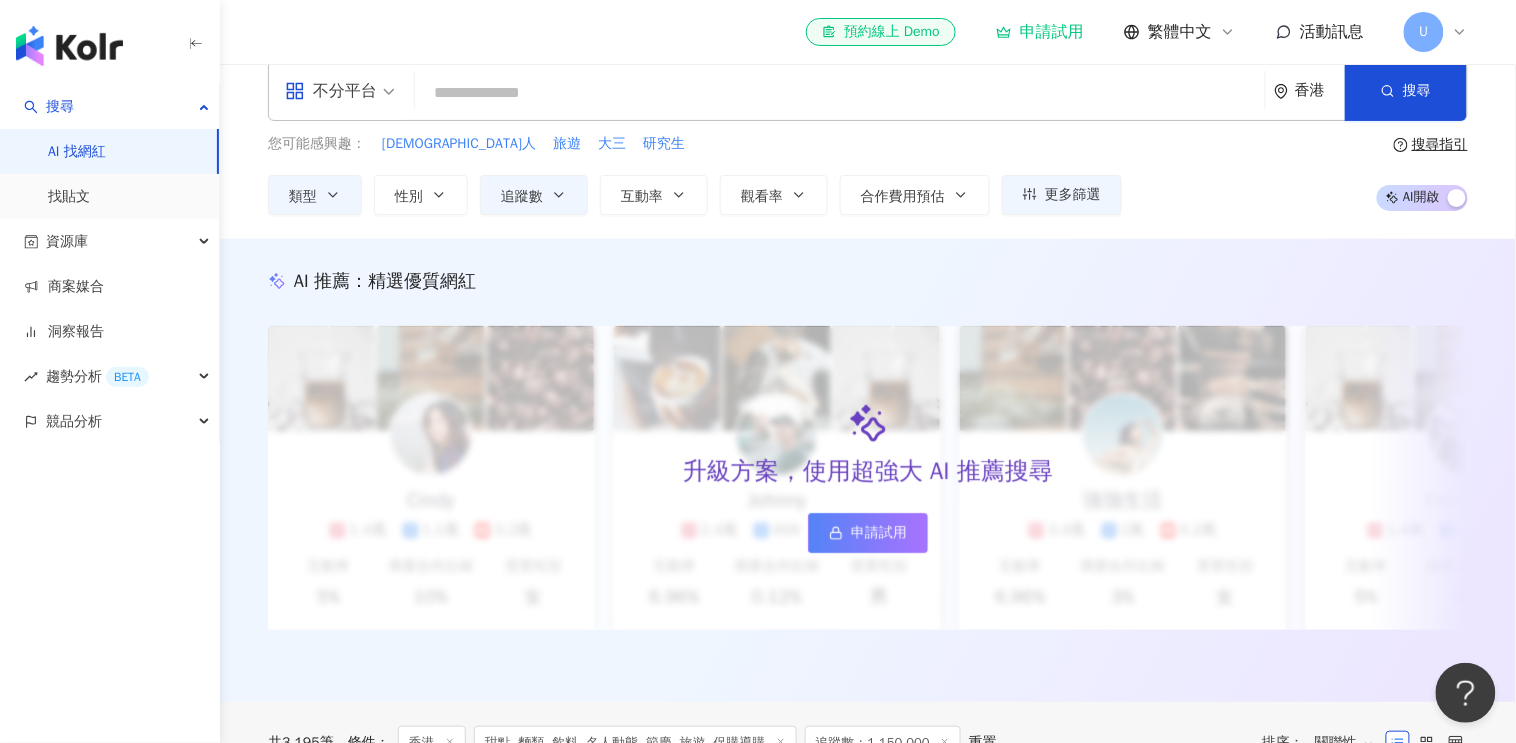 scroll, scrollTop: 0, scrollLeft: 0, axis: both 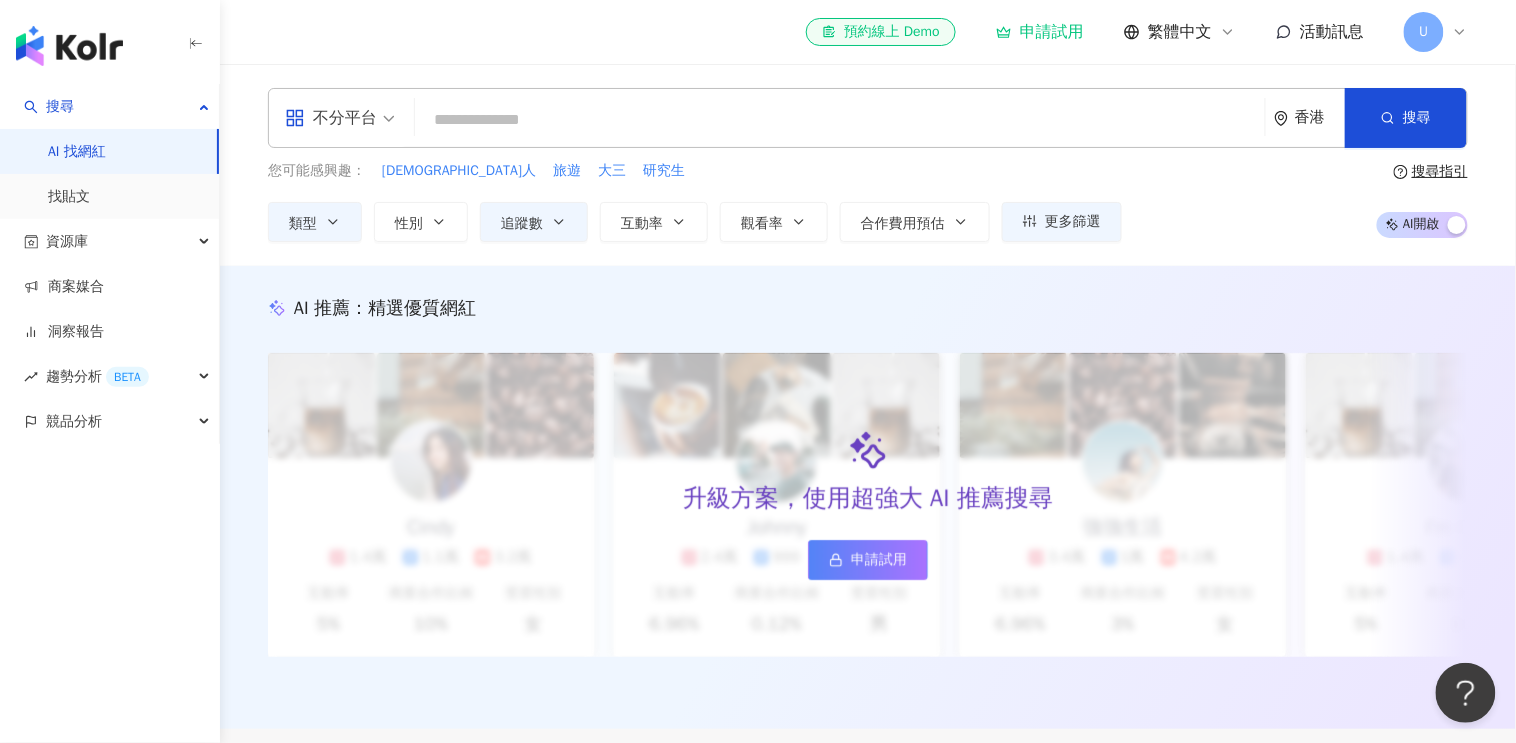 click on "不分平台" at bounding box center [340, 118] 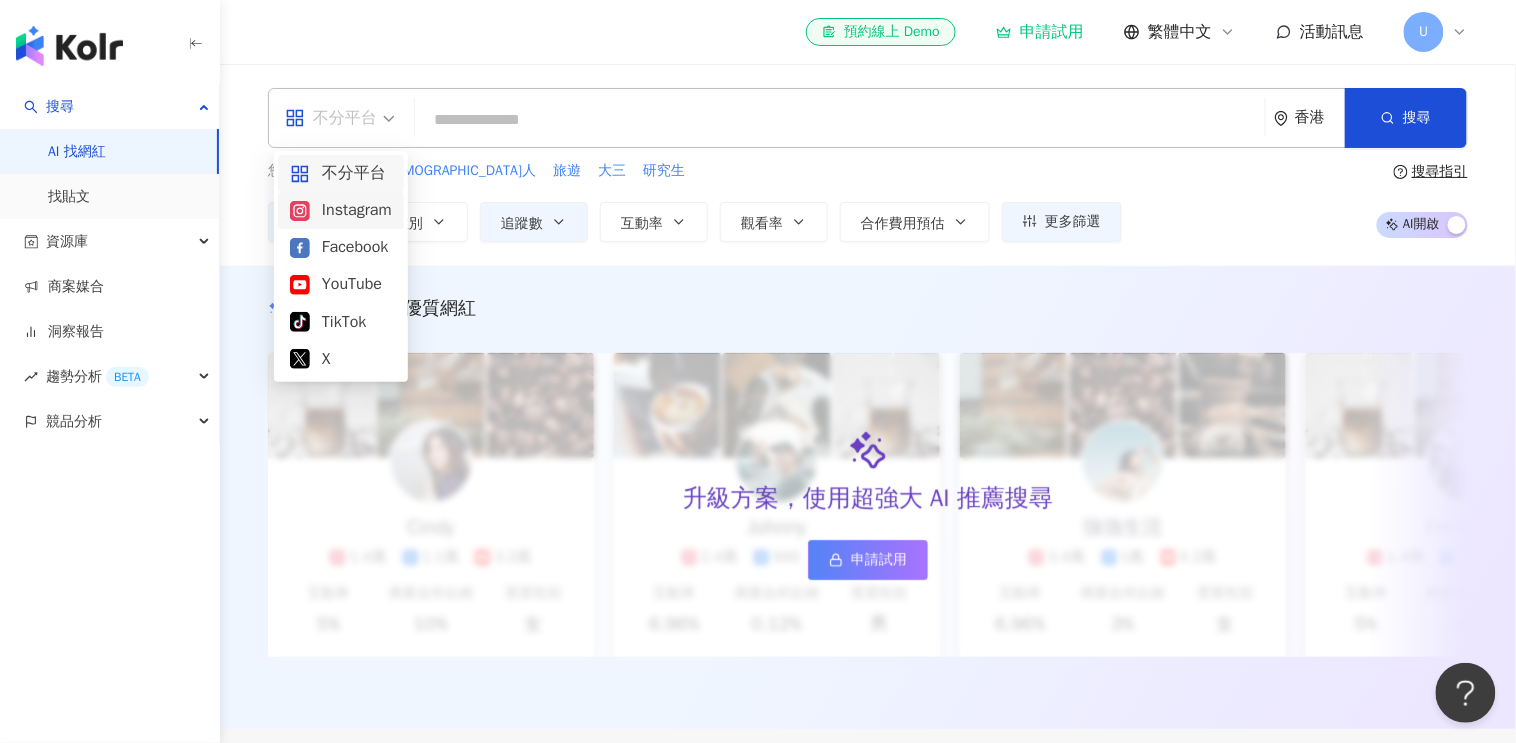 click on "Instagram" at bounding box center [341, 210] 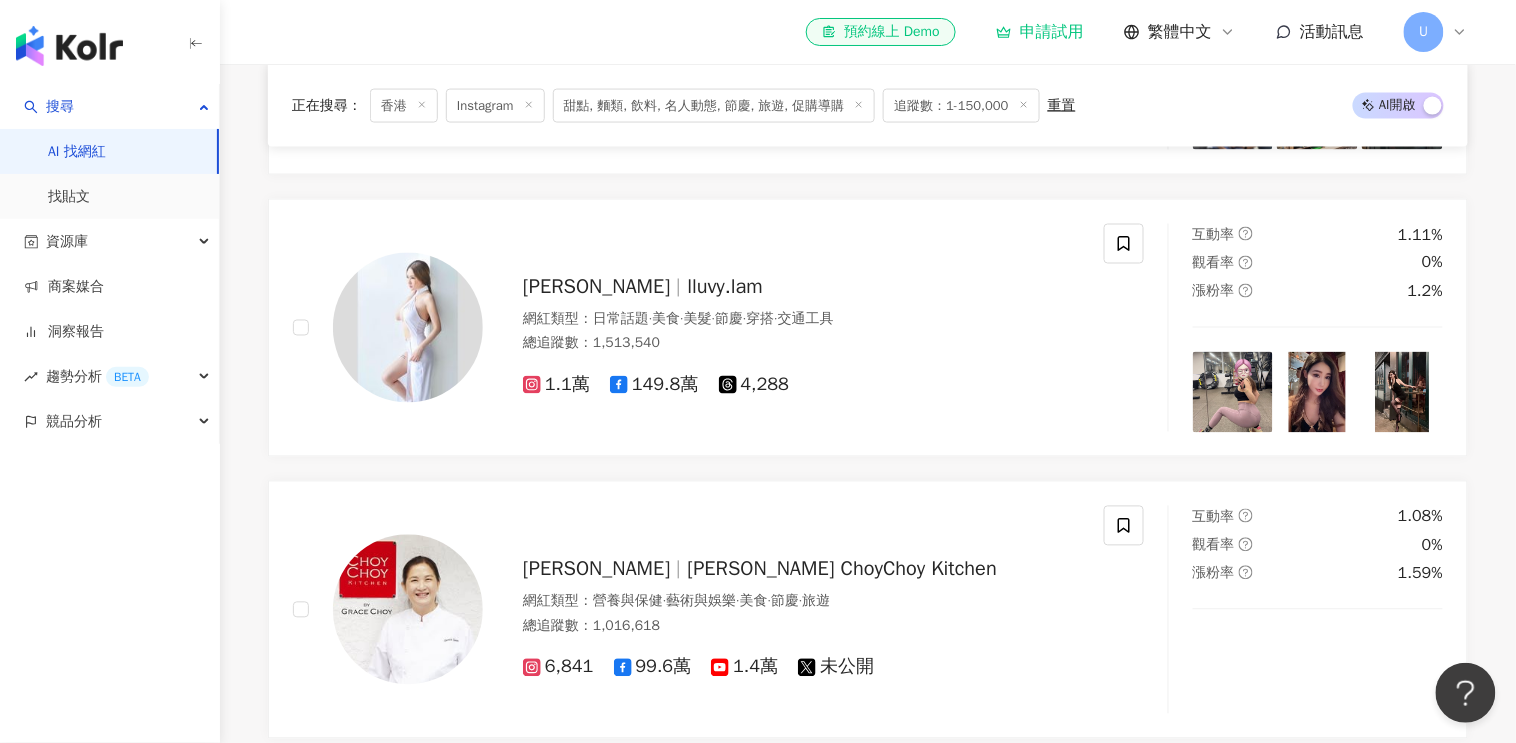scroll, scrollTop: 893, scrollLeft: 0, axis: vertical 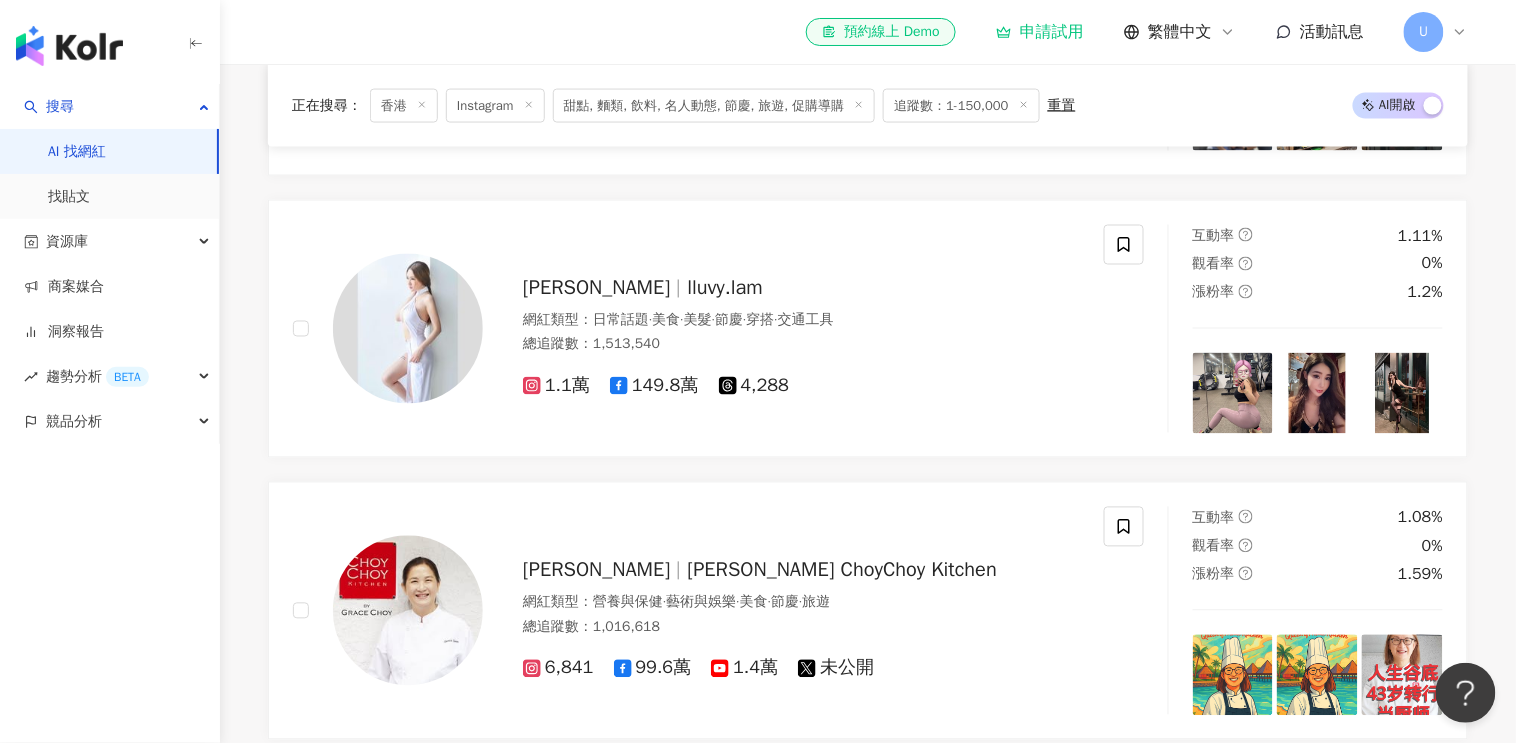 click 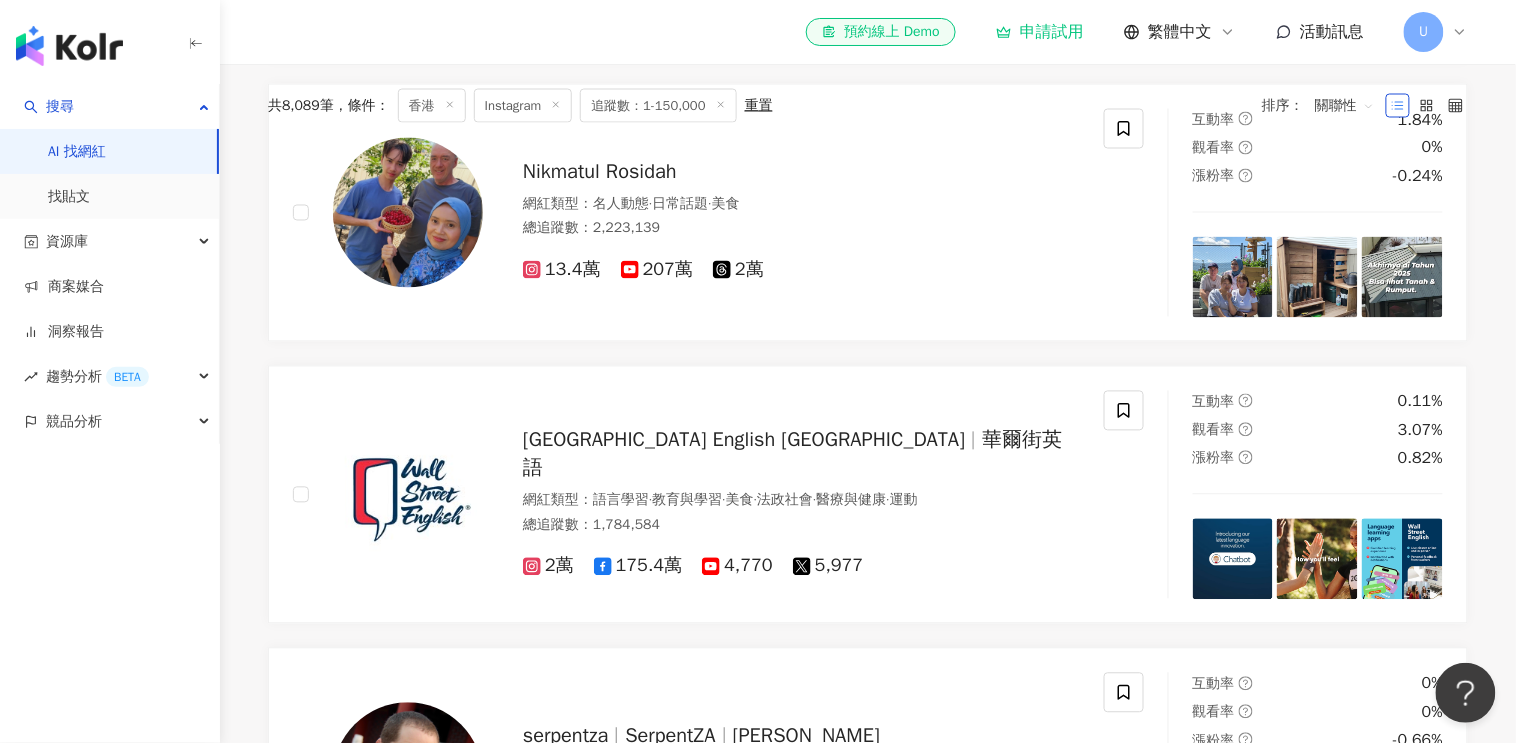 scroll, scrollTop: 0, scrollLeft: 0, axis: both 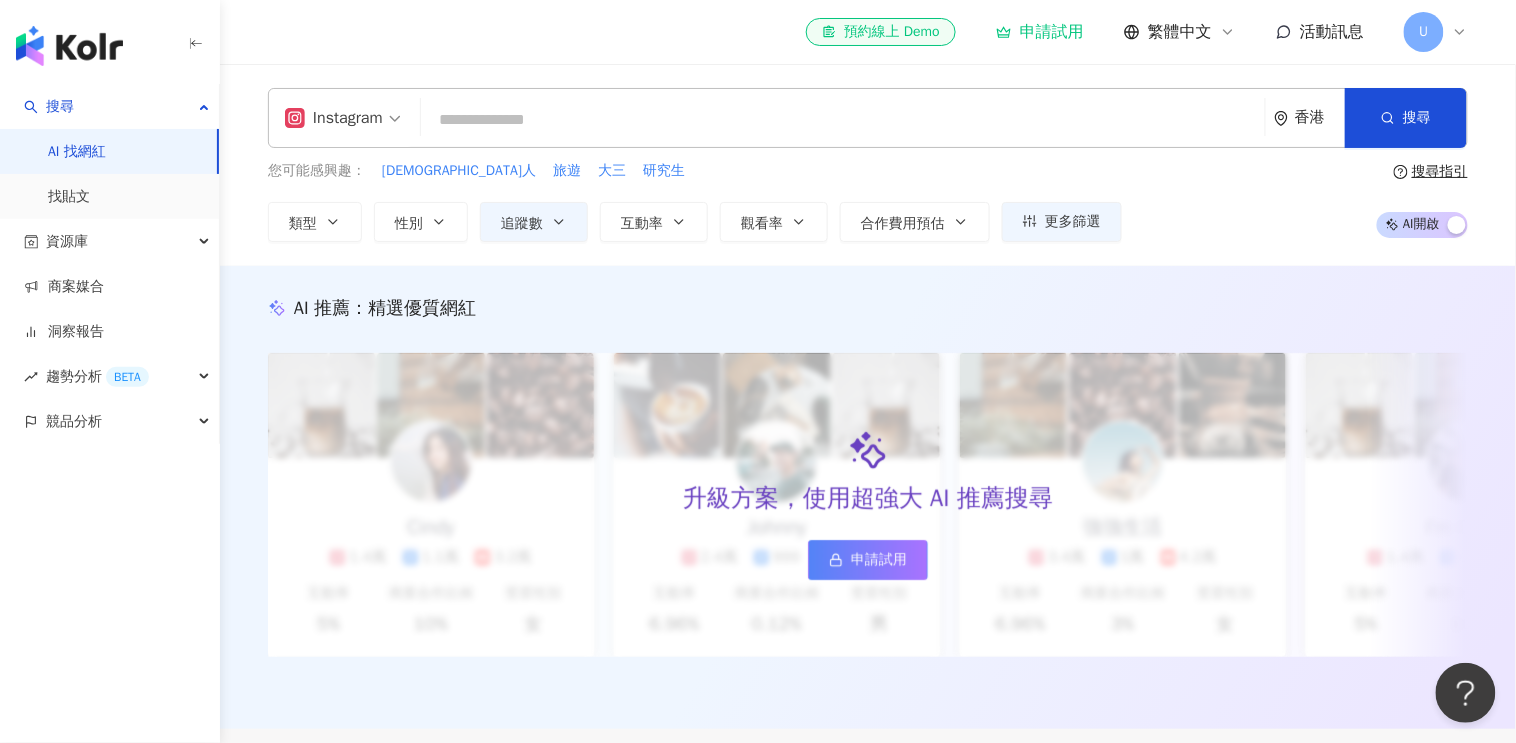 click at bounding box center [843, 120] 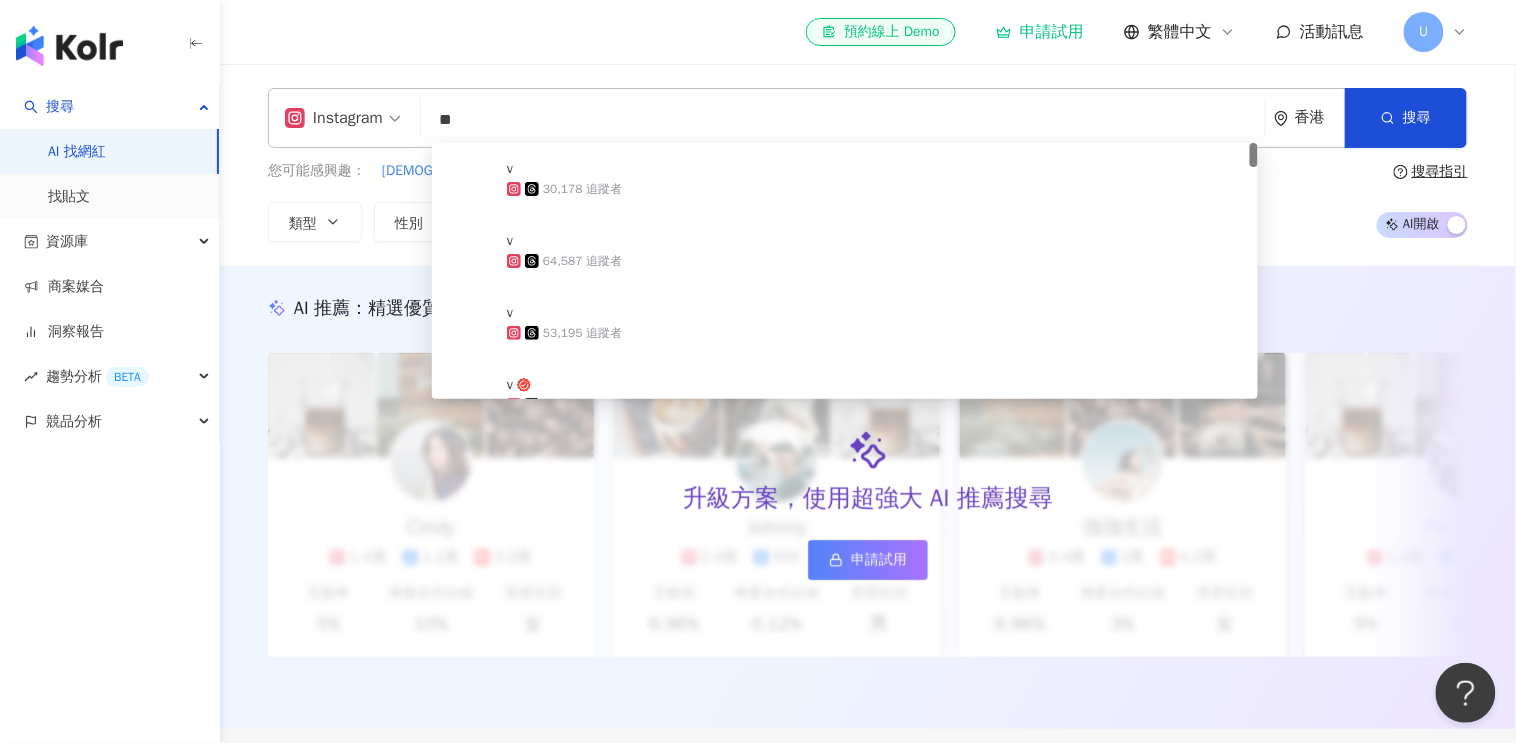 type on "*" 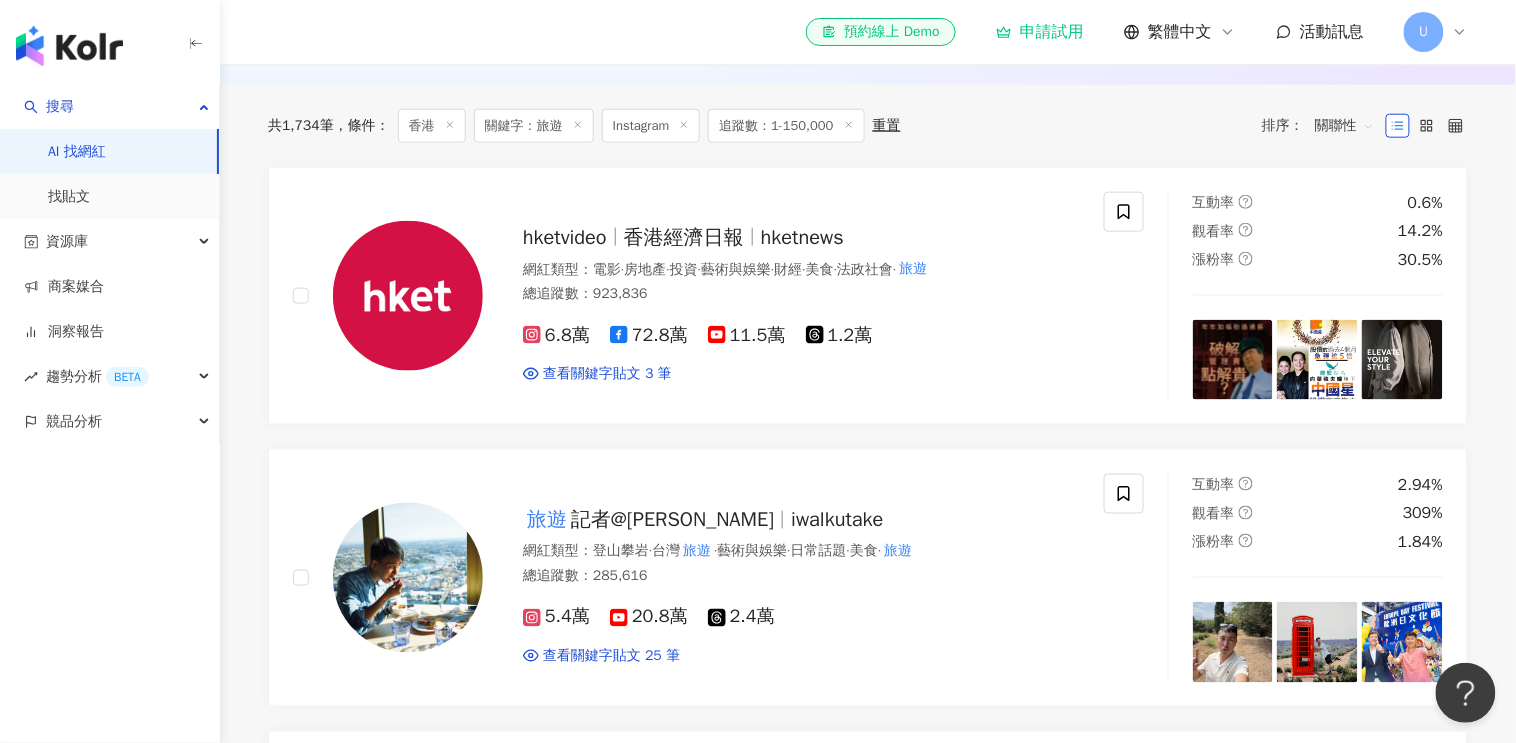 scroll, scrollTop: 587, scrollLeft: 0, axis: vertical 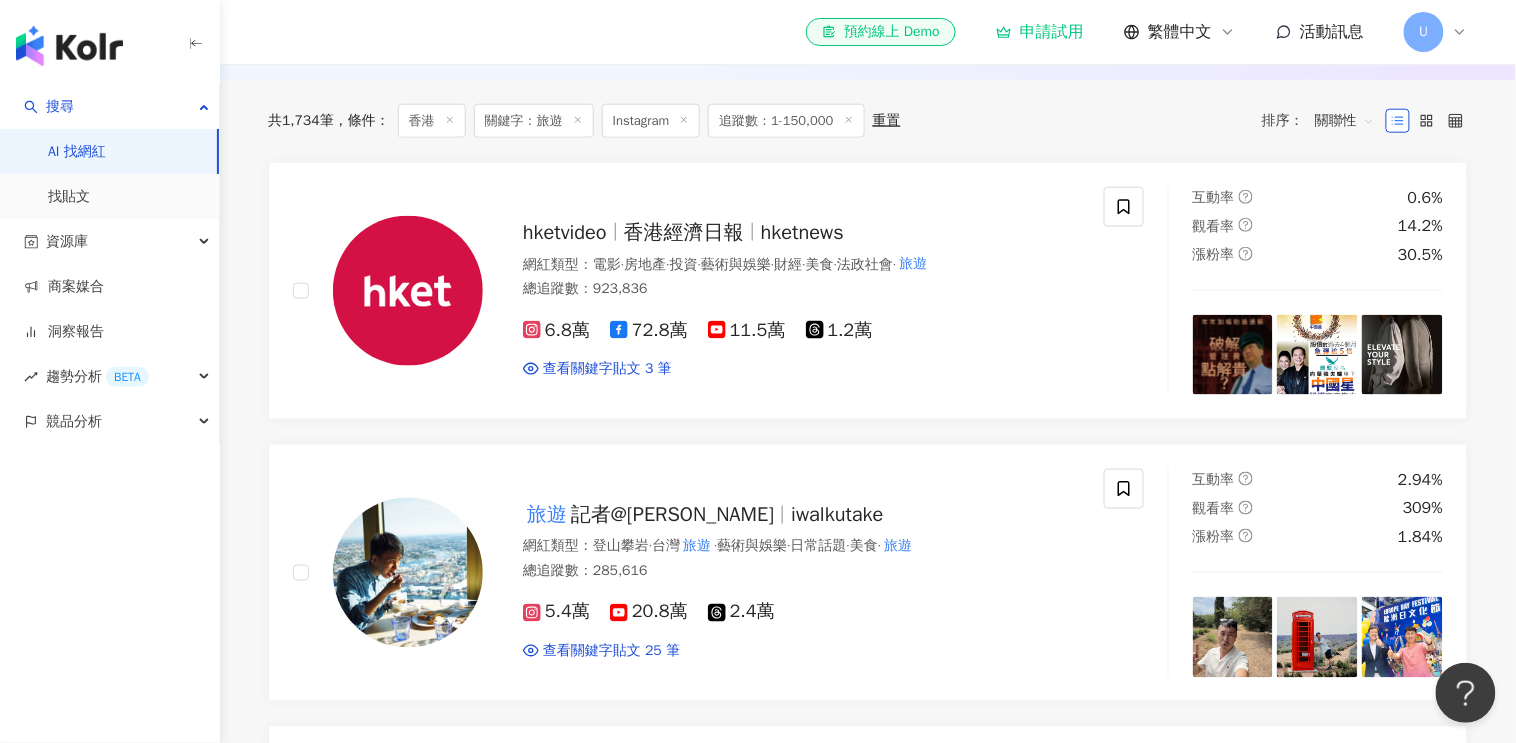 click on "6.8萬 72.8萬 11.5萬 1.2萬 查看關鍵字貼文 3 筆" at bounding box center (801, 341) 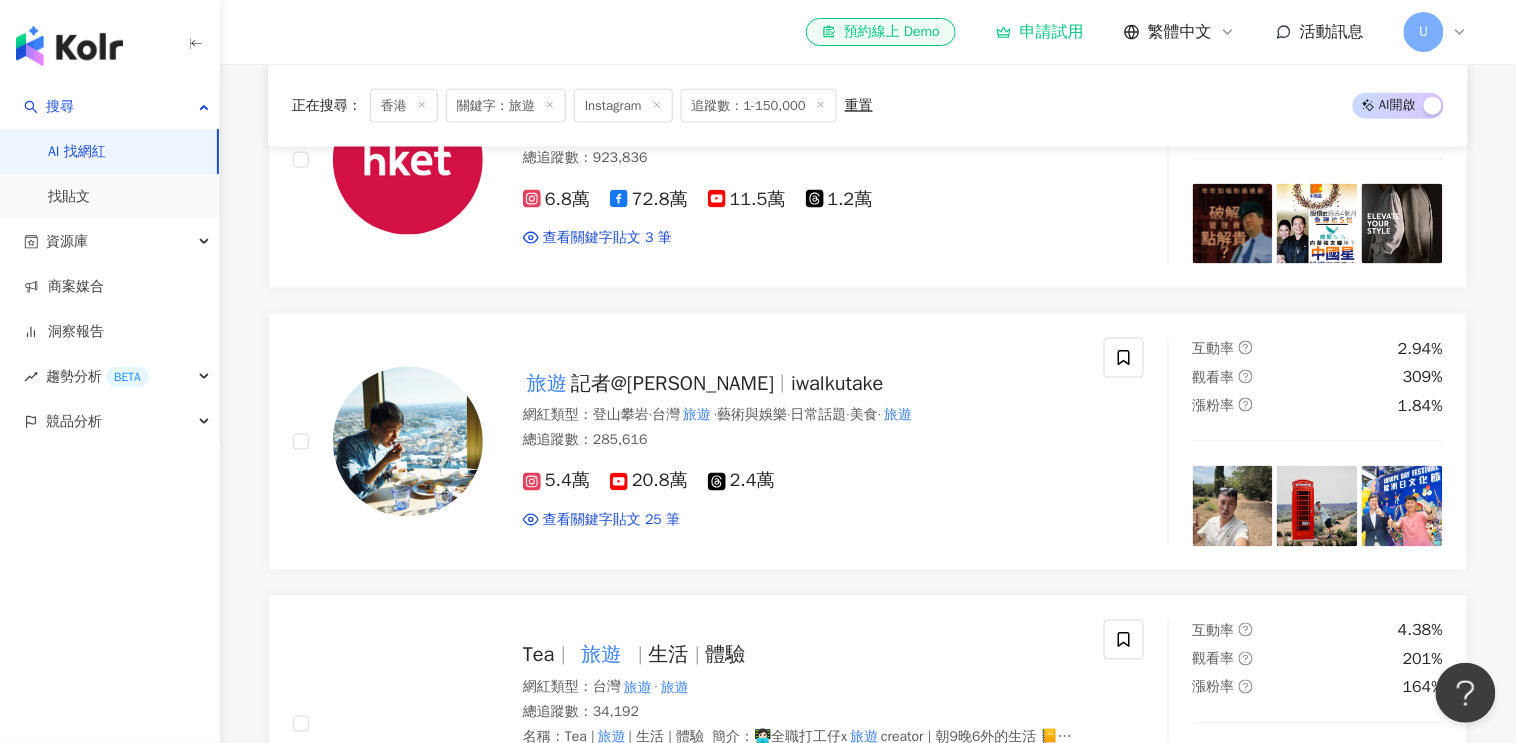 scroll, scrollTop: 727, scrollLeft: 0, axis: vertical 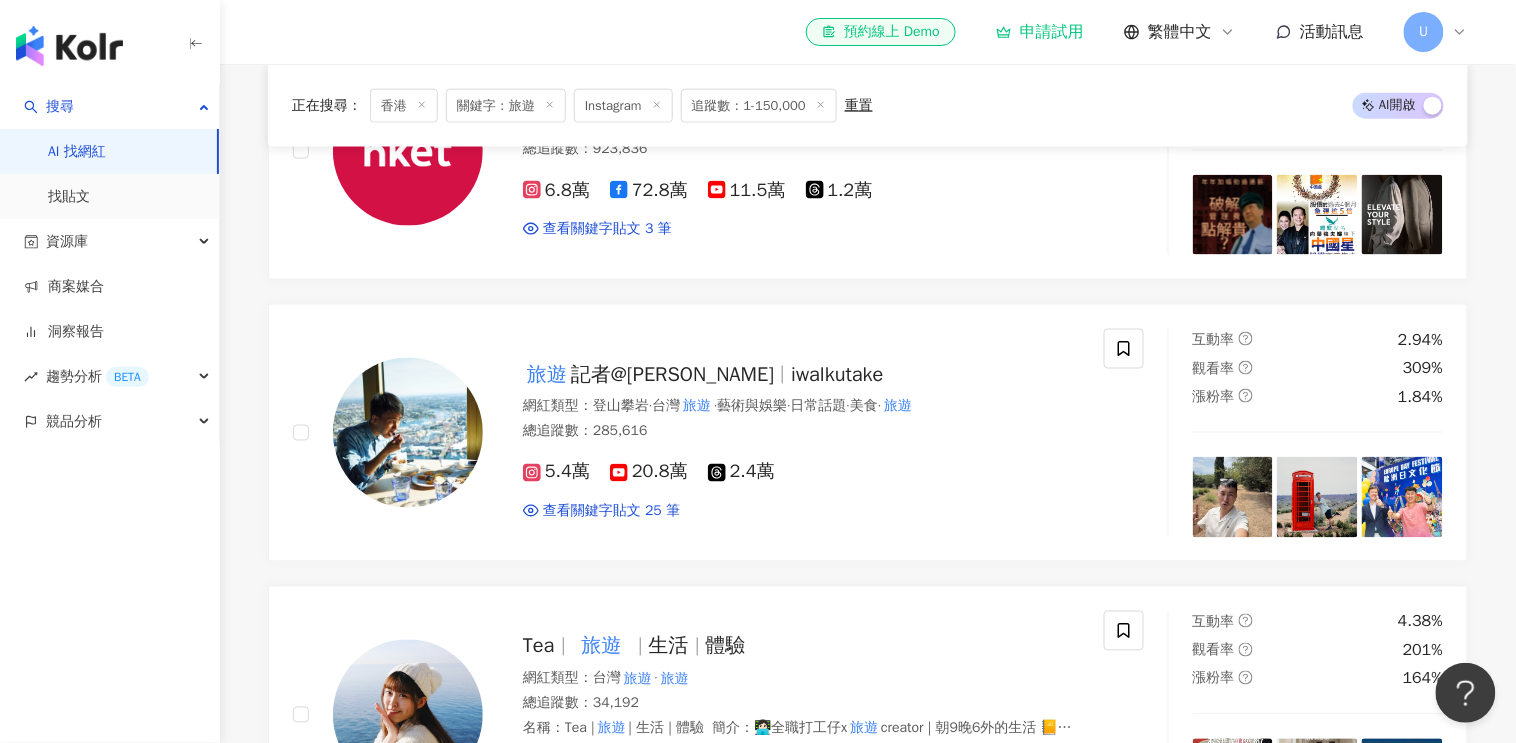 drag, startPoint x: 841, startPoint y: 369, endPoint x: 997, endPoint y: 0, distance: 400.62076 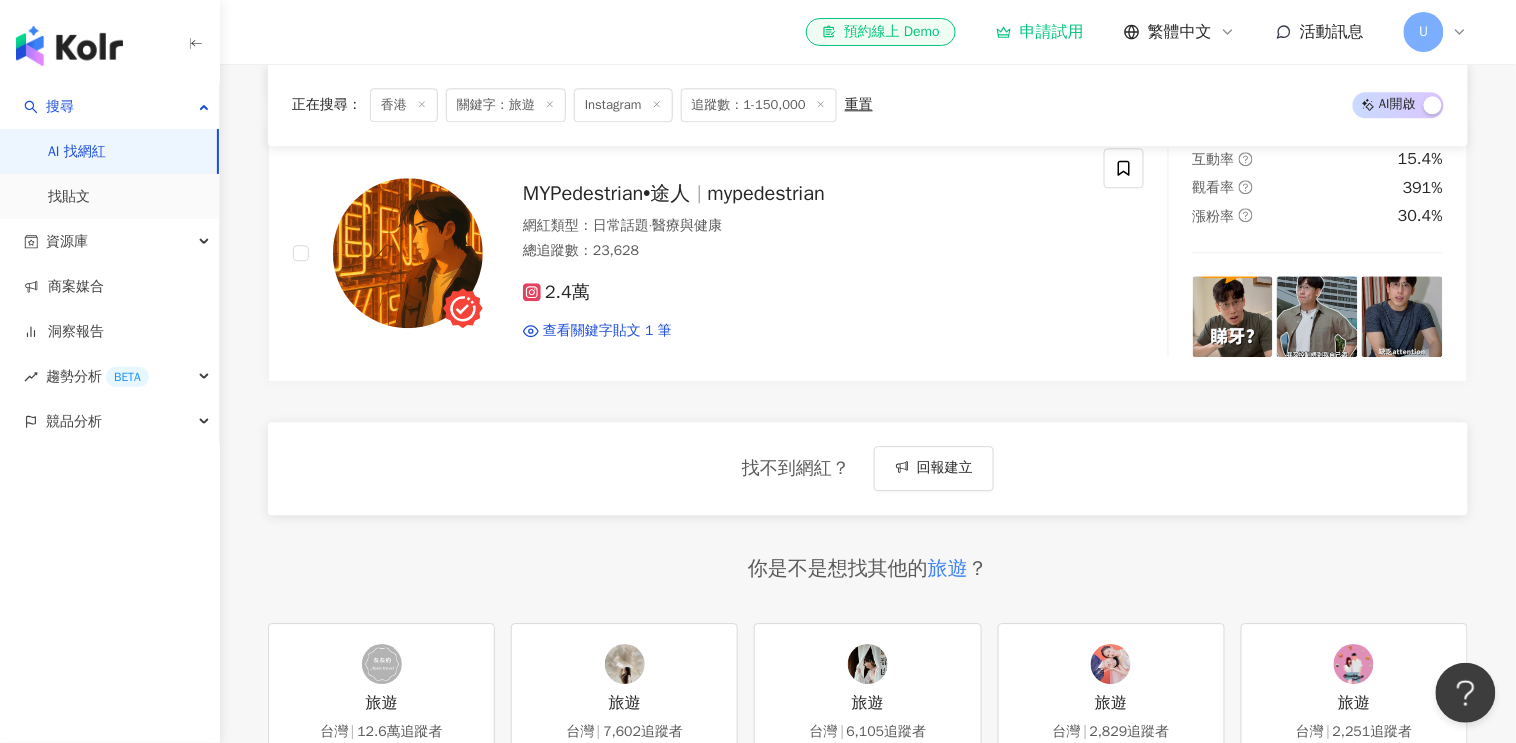 scroll, scrollTop: 0, scrollLeft: 0, axis: both 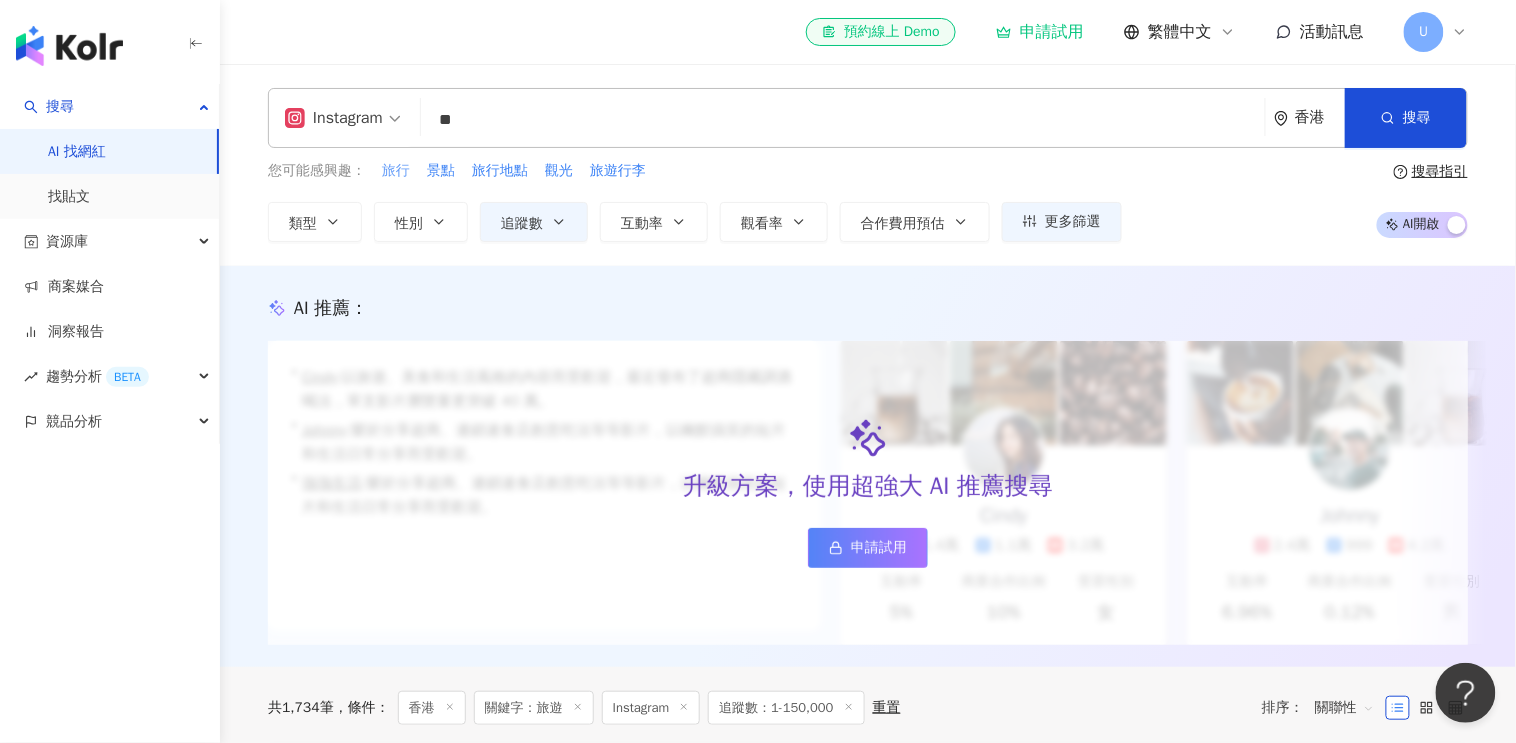 click on "旅行" at bounding box center (396, 171) 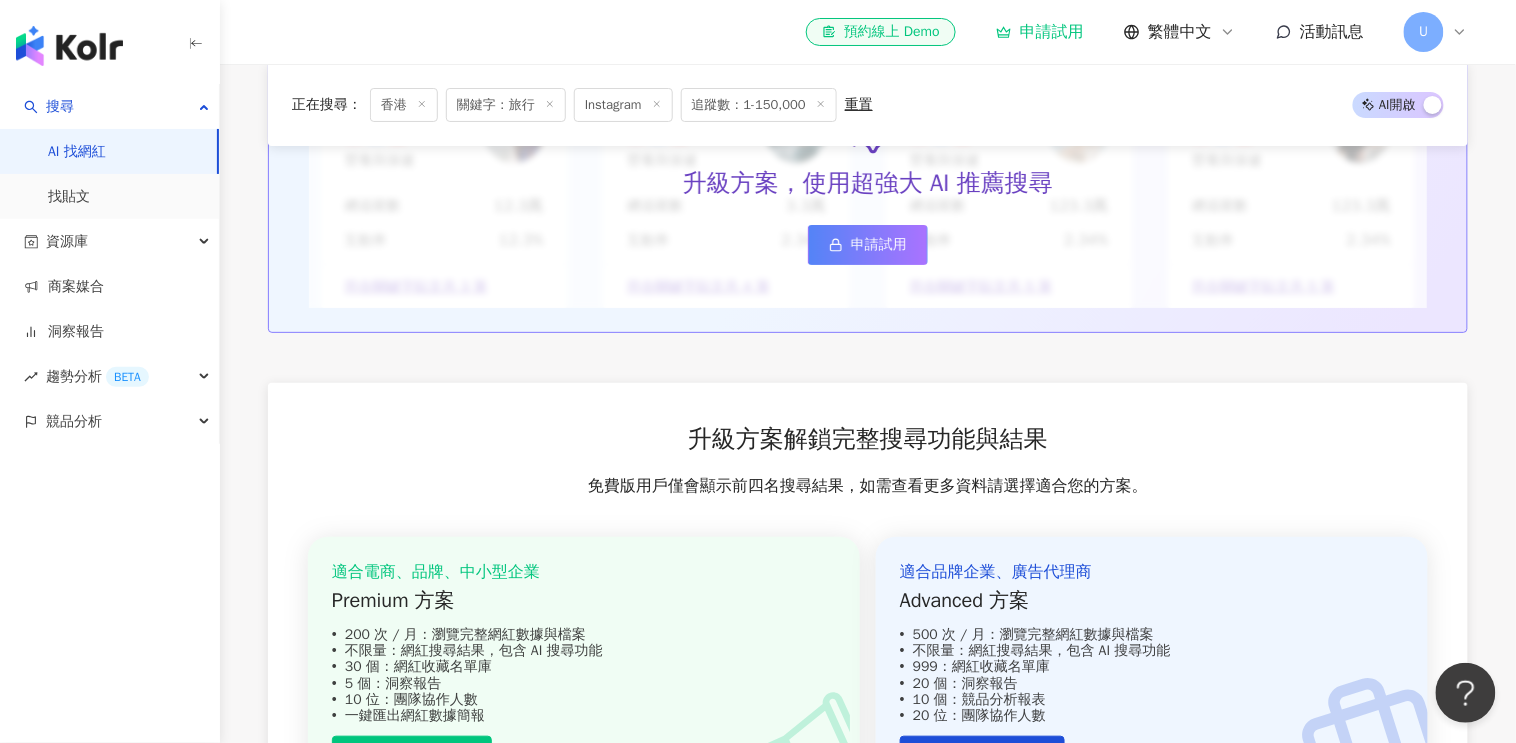 scroll, scrollTop: 2591, scrollLeft: 0, axis: vertical 